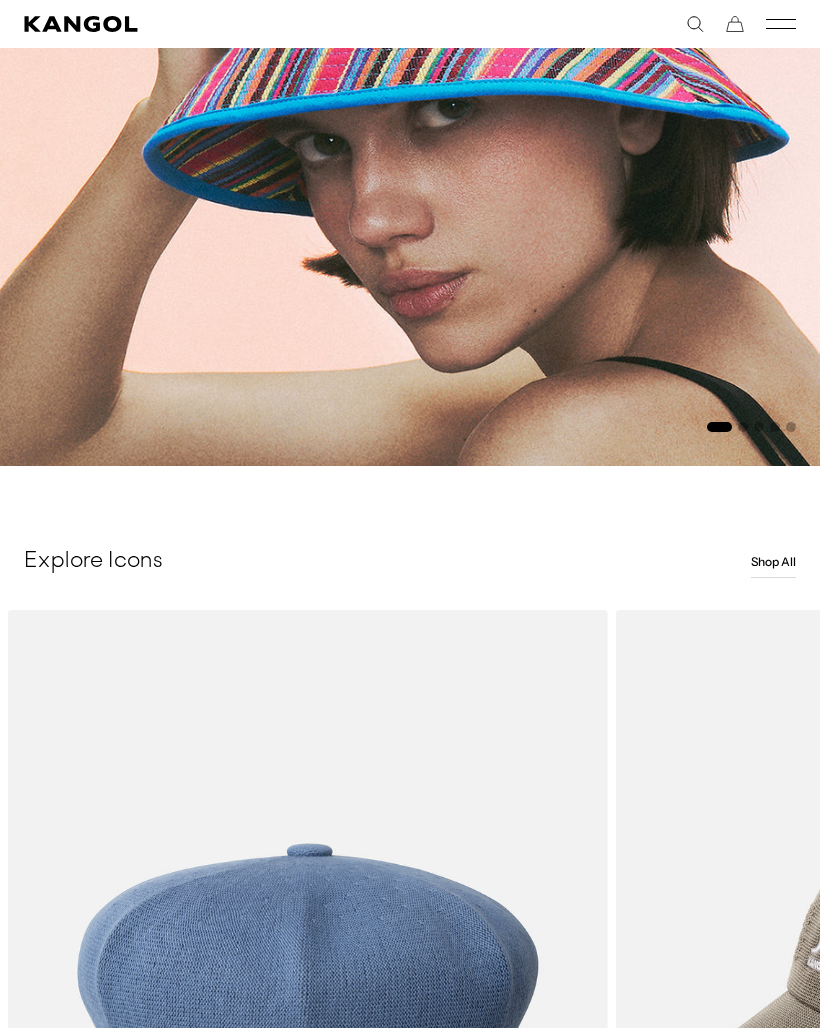 scroll, scrollTop: 598, scrollLeft: 0, axis: vertical 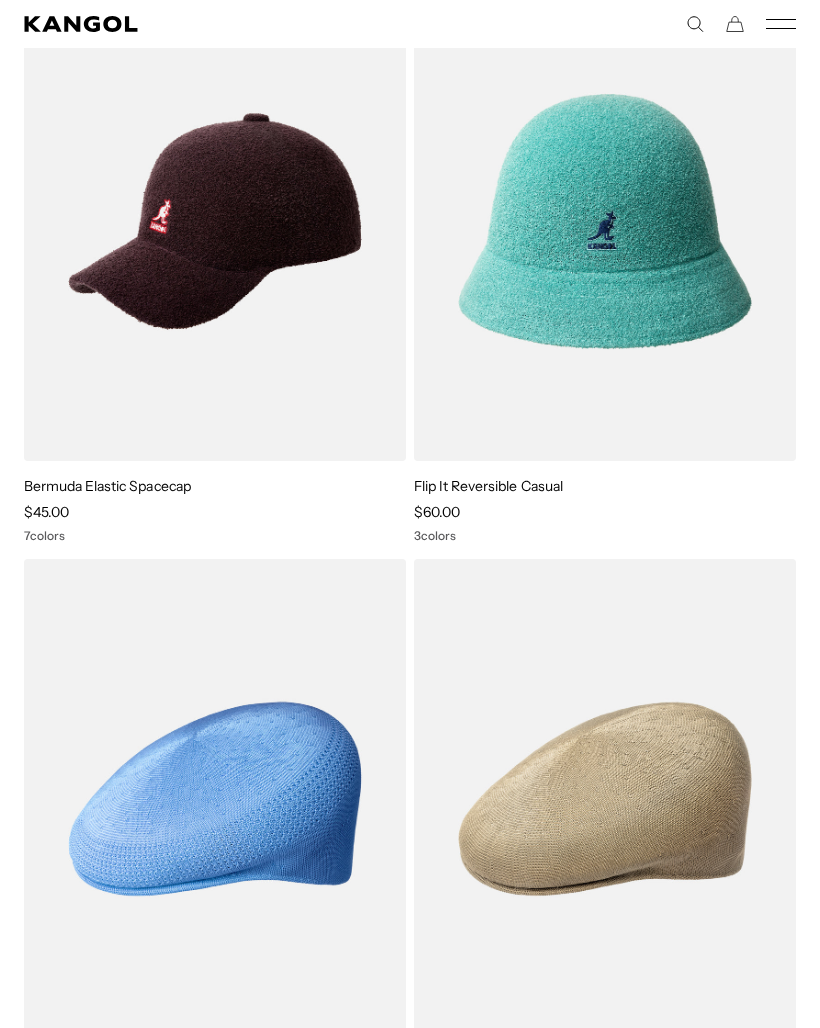 click at bounding box center (0, 0) 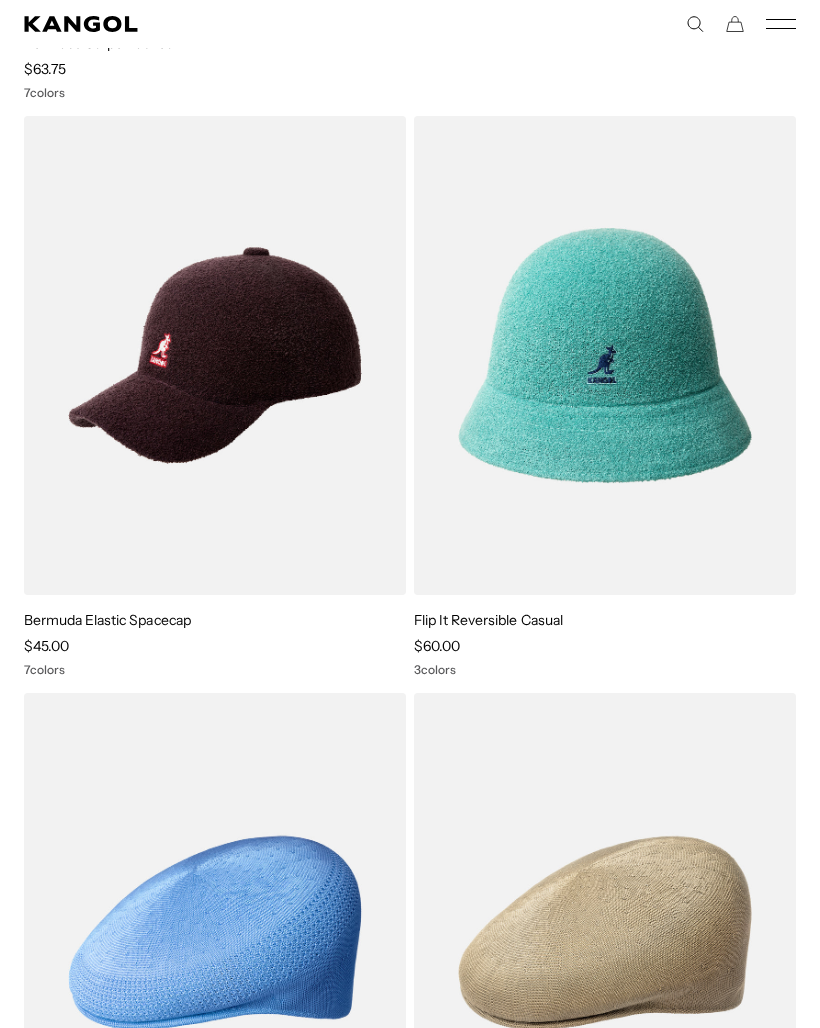 scroll, scrollTop: 0, scrollLeft: 412, axis: horizontal 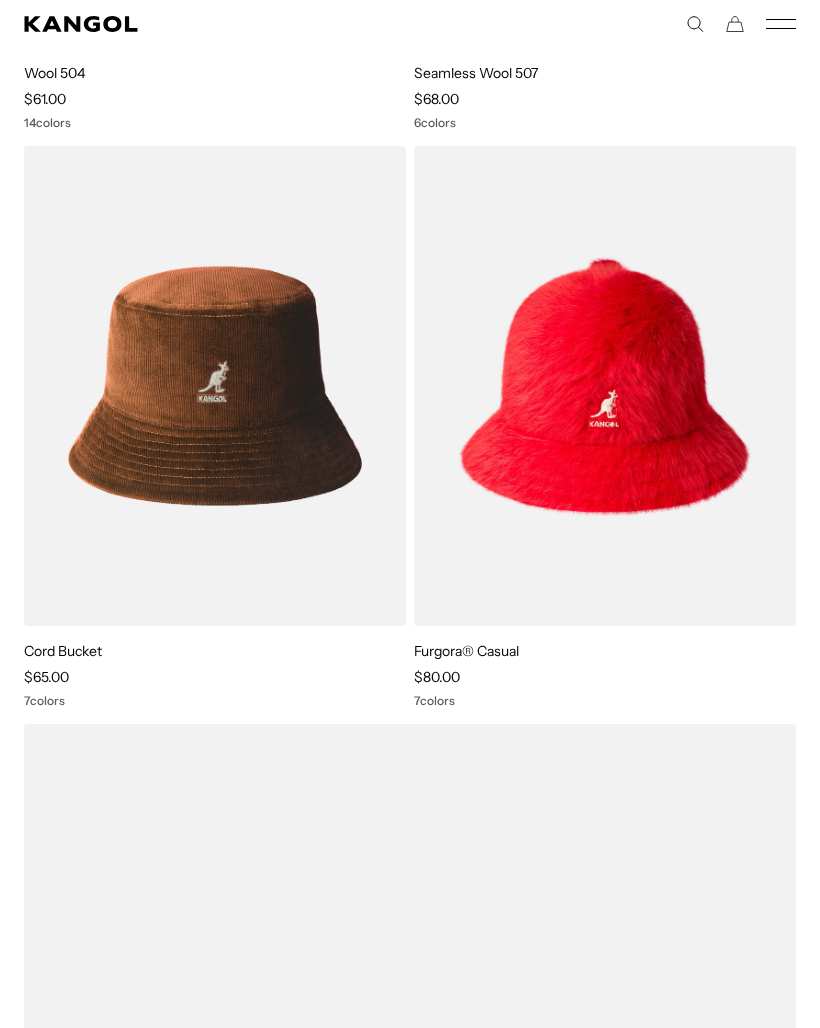 click at bounding box center [0, 0] 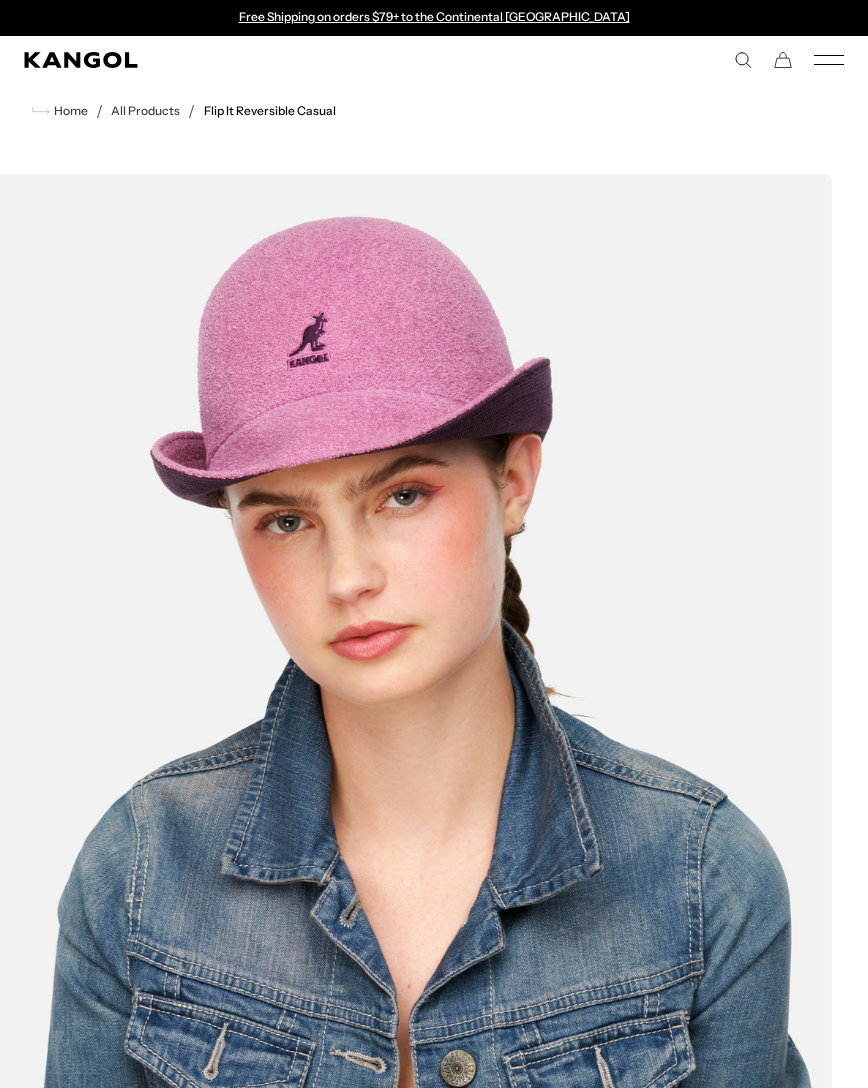 scroll, scrollTop: 0, scrollLeft: 0, axis: both 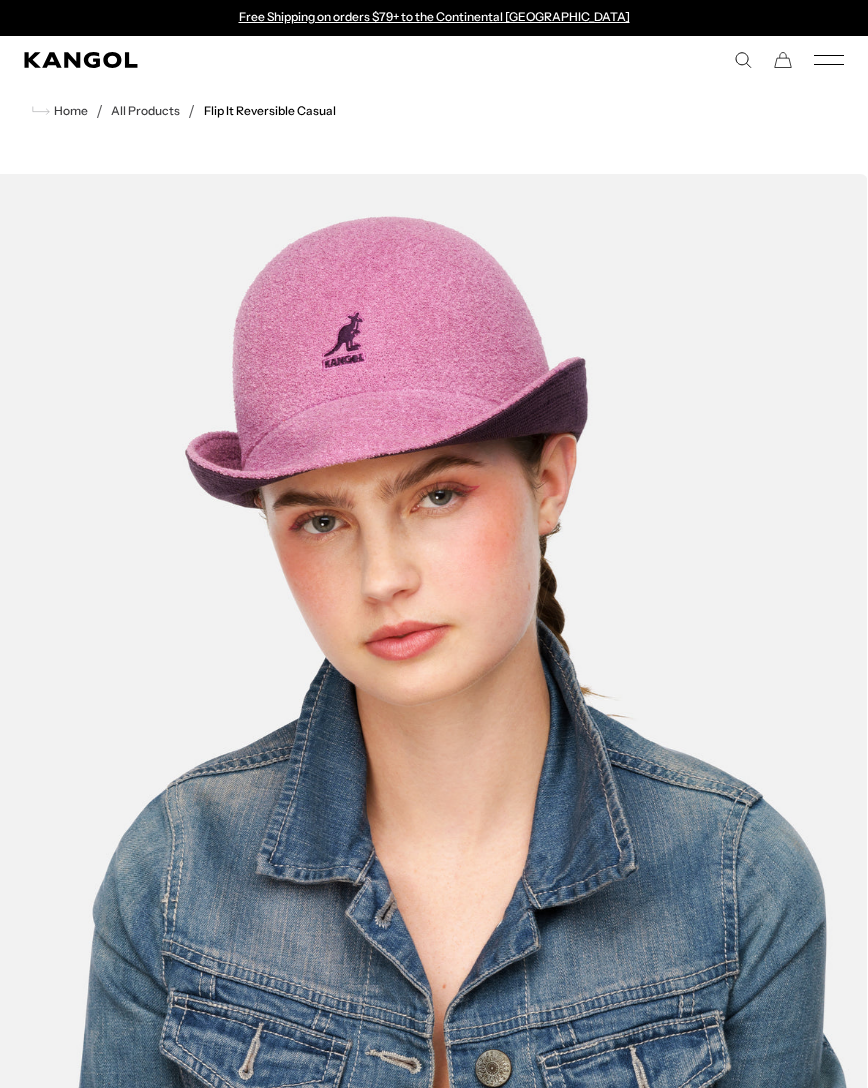 click at bounding box center (428, 724) 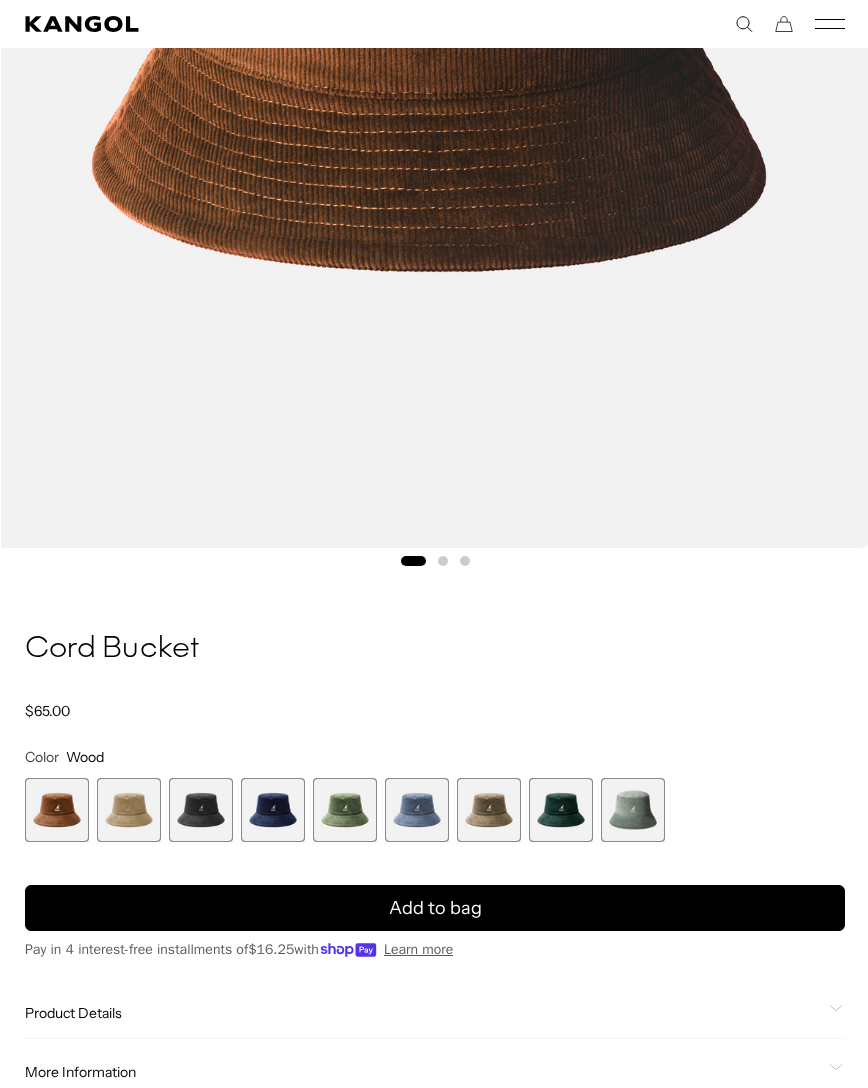 scroll, scrollTop: 0, scrollLeft: 0, axis: both 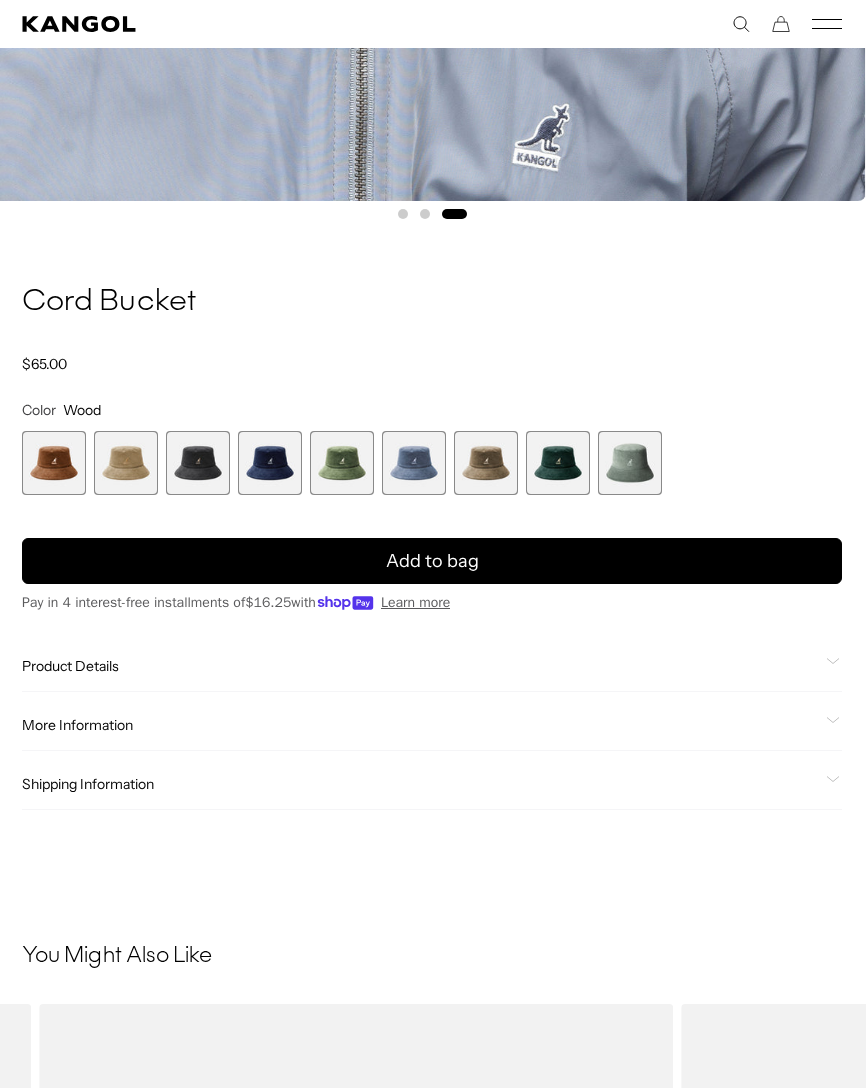 click at bounding box center (54, 463) 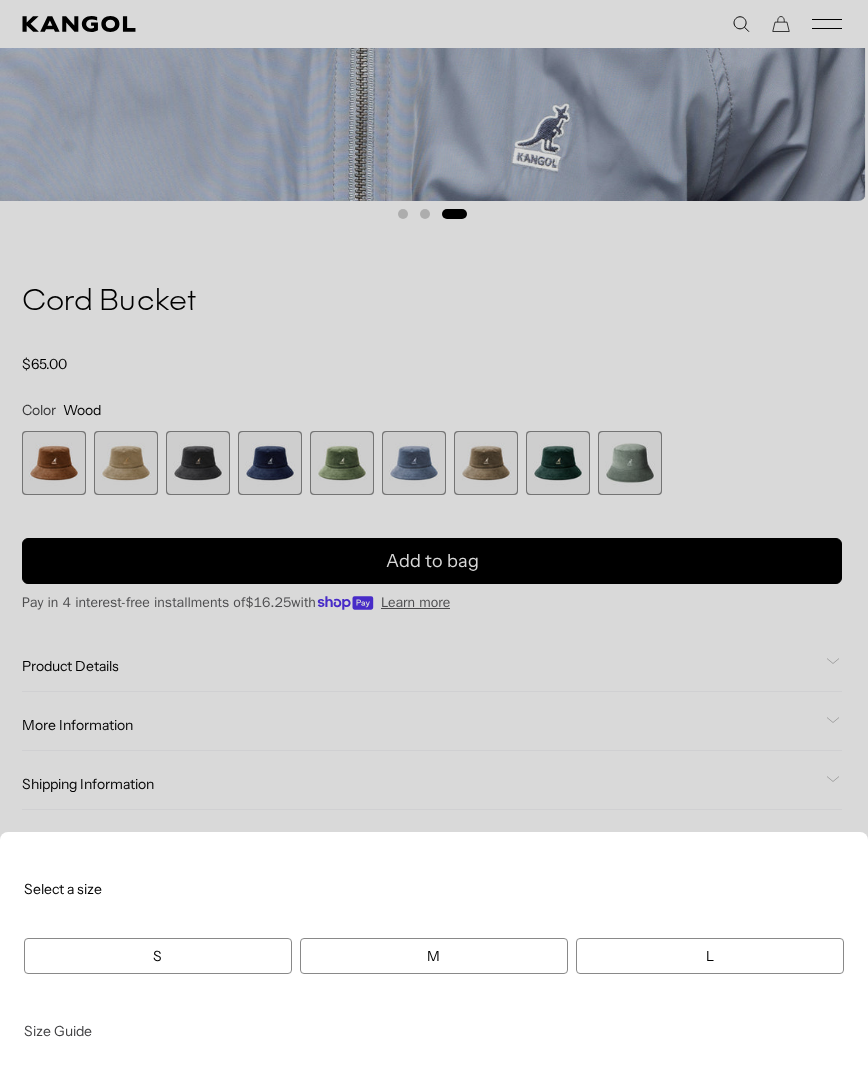 scroll, scrollTop: 0, scrollLeft: 412, axis: horizontal 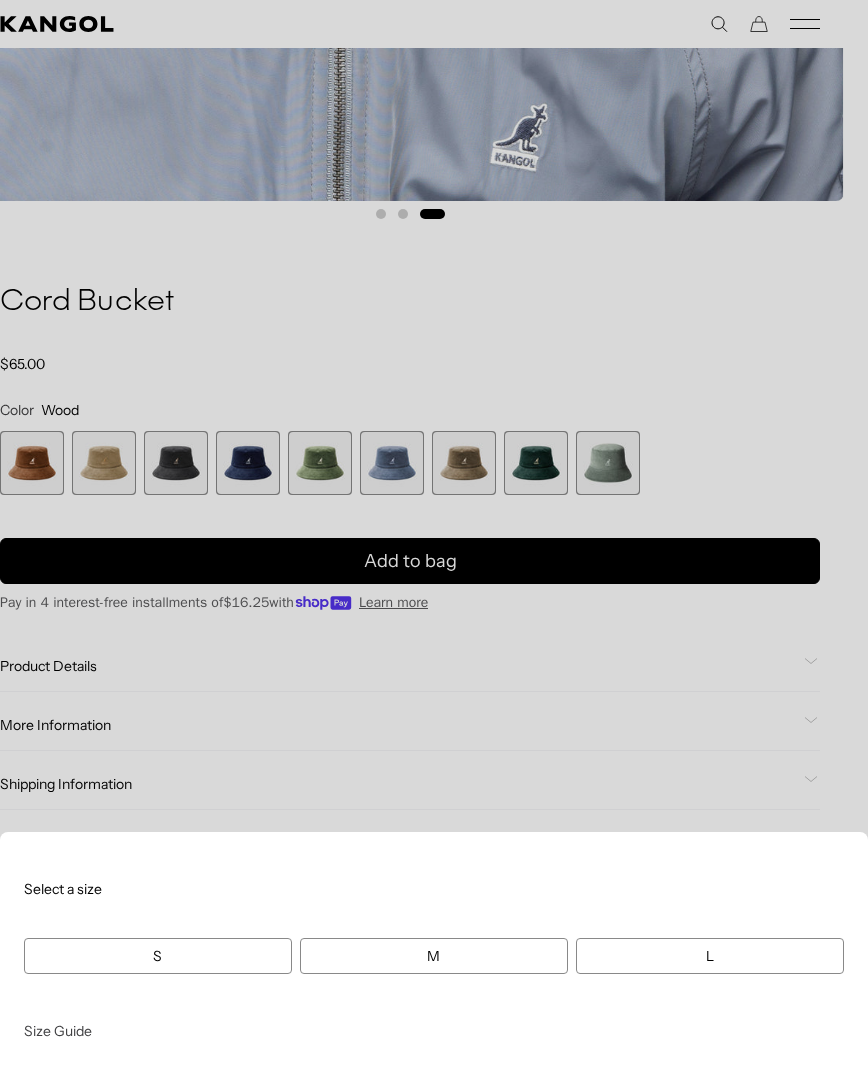 click on "L" at bounding box center (710, 956) 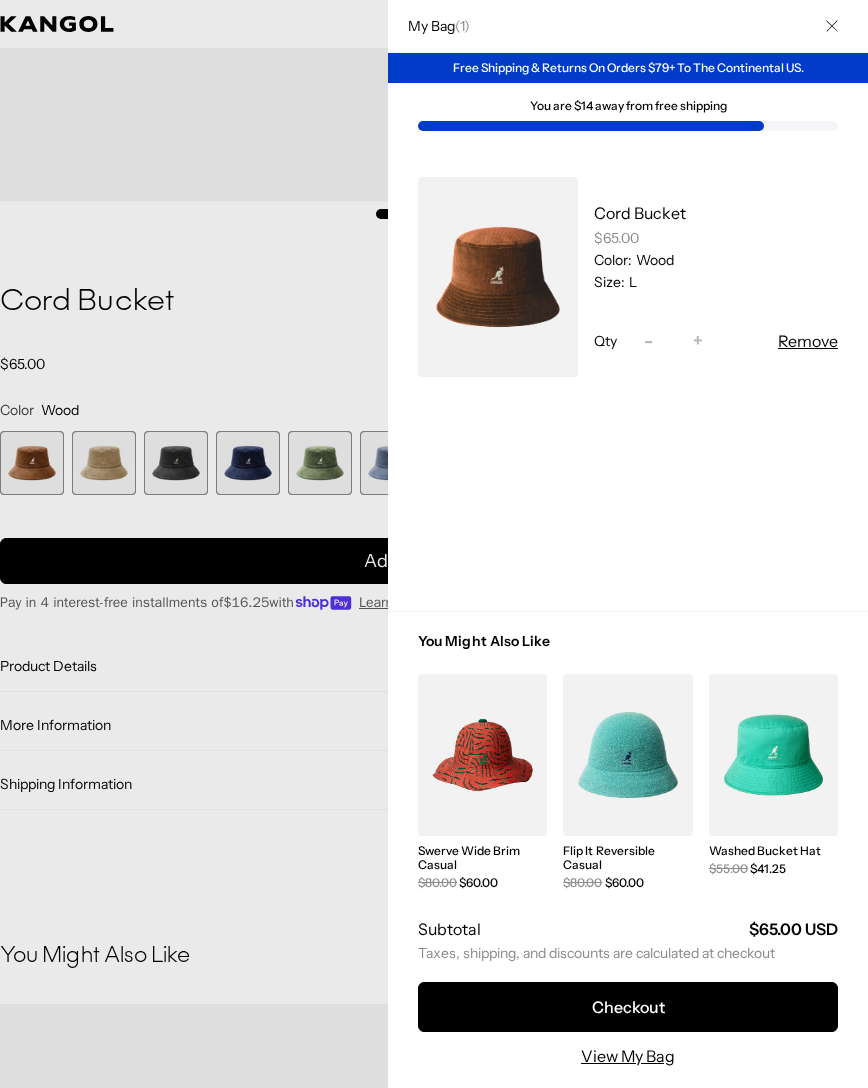 scroll, scrollTop: 0, scrollLeft: 412, axis: horizontal 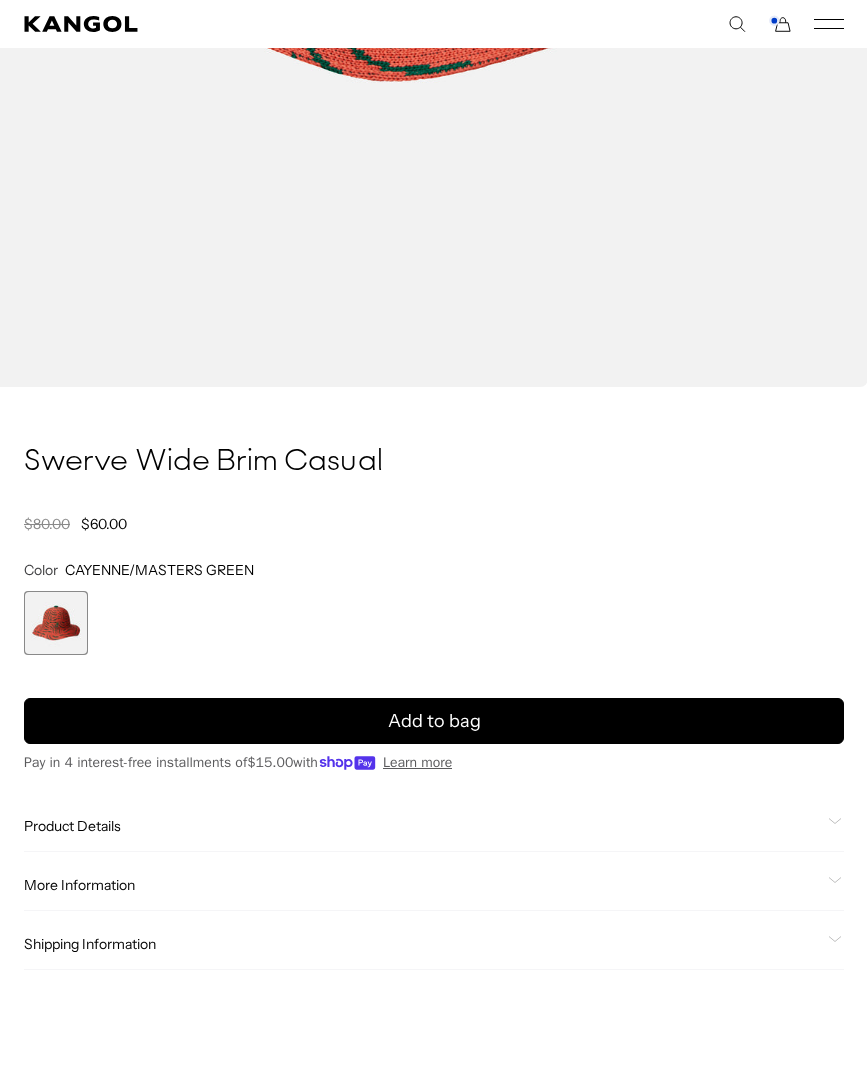 click on "Add to bag" at bounding box center (434, 721) 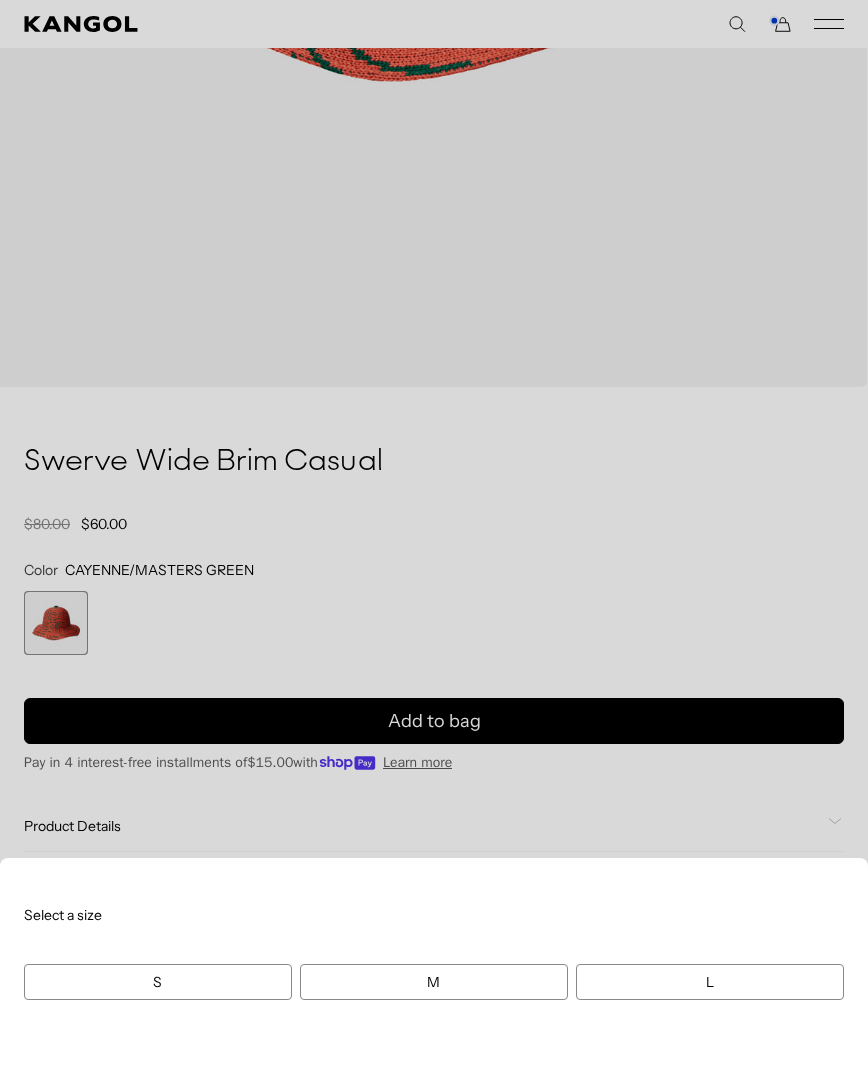 scroll, scrollTop: 0, scrollLeft: 0, axis: both 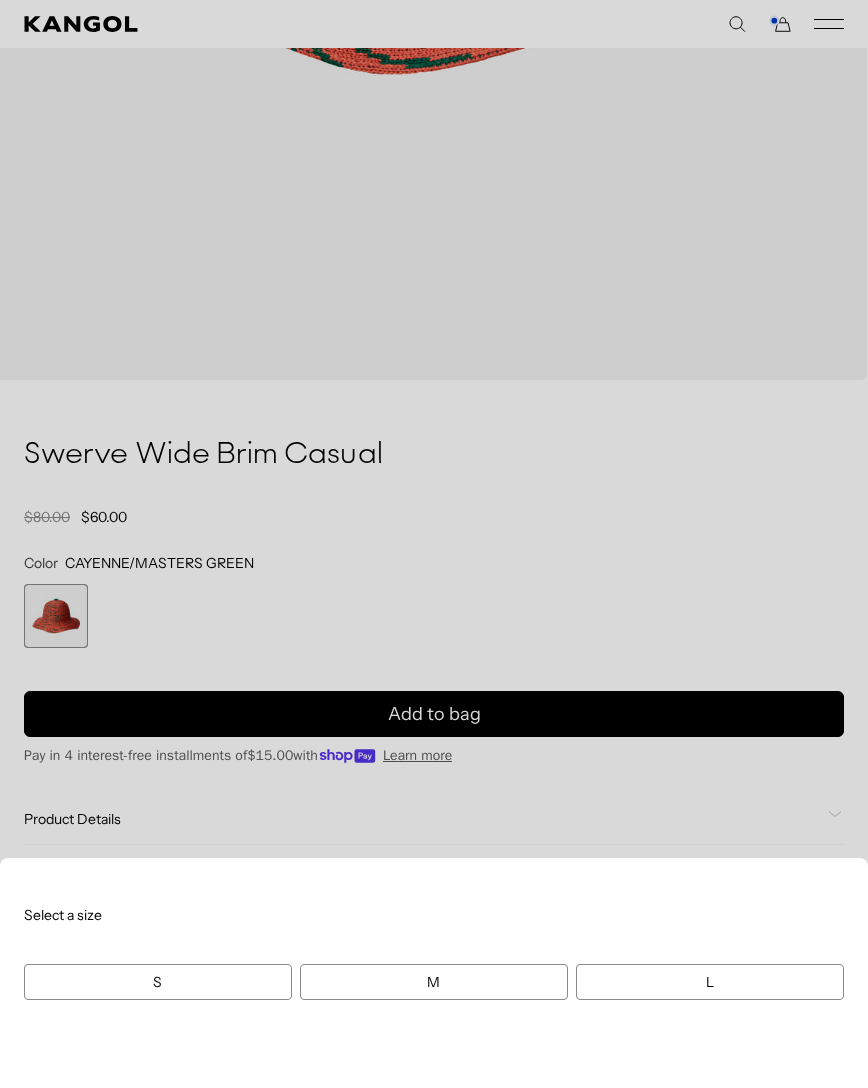 click on "L" at bounding box center [710, 982] 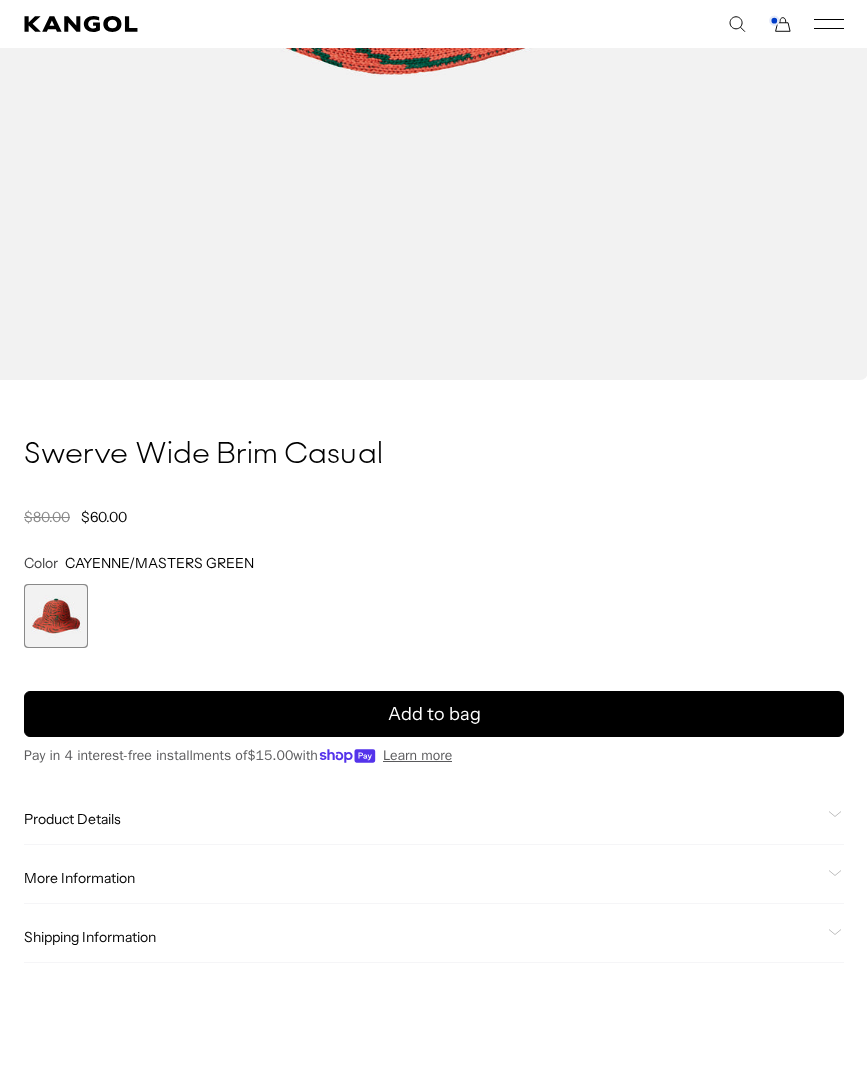 click on "**********" at bounding box center (434, 699) 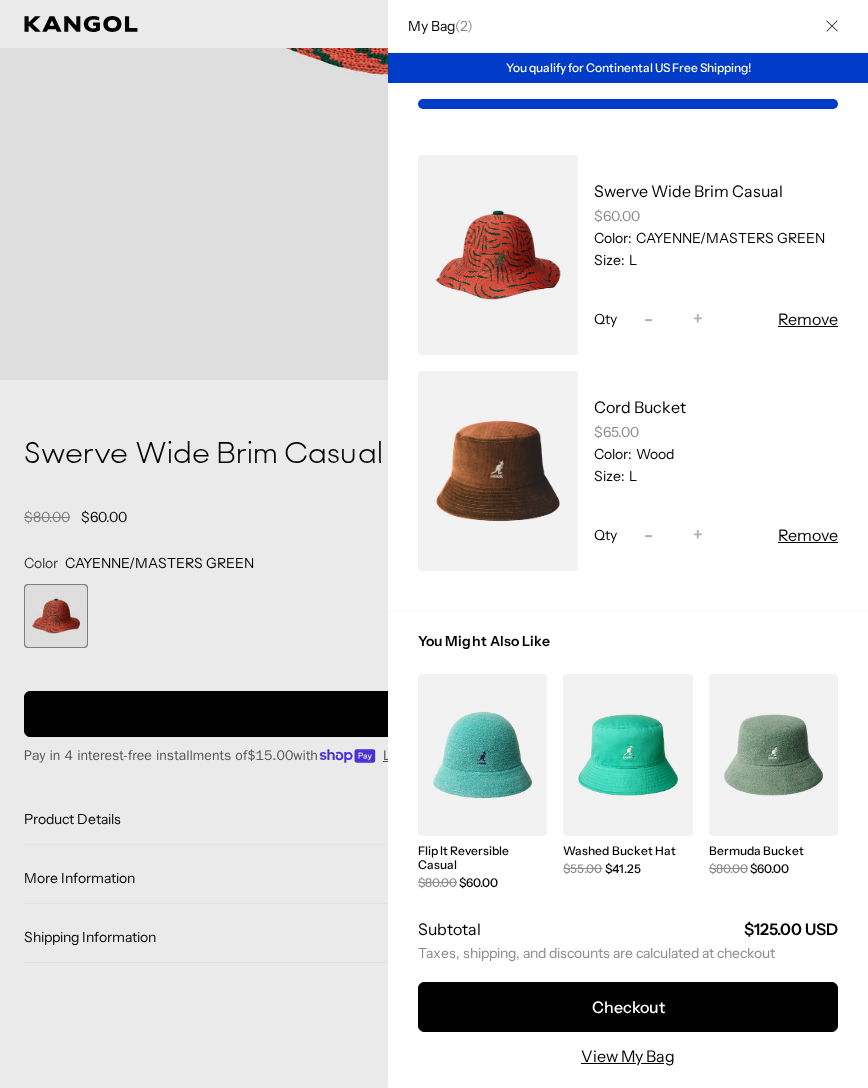 scroll, scrollTop: 0, scrollLeft: 412, axis: horizontal 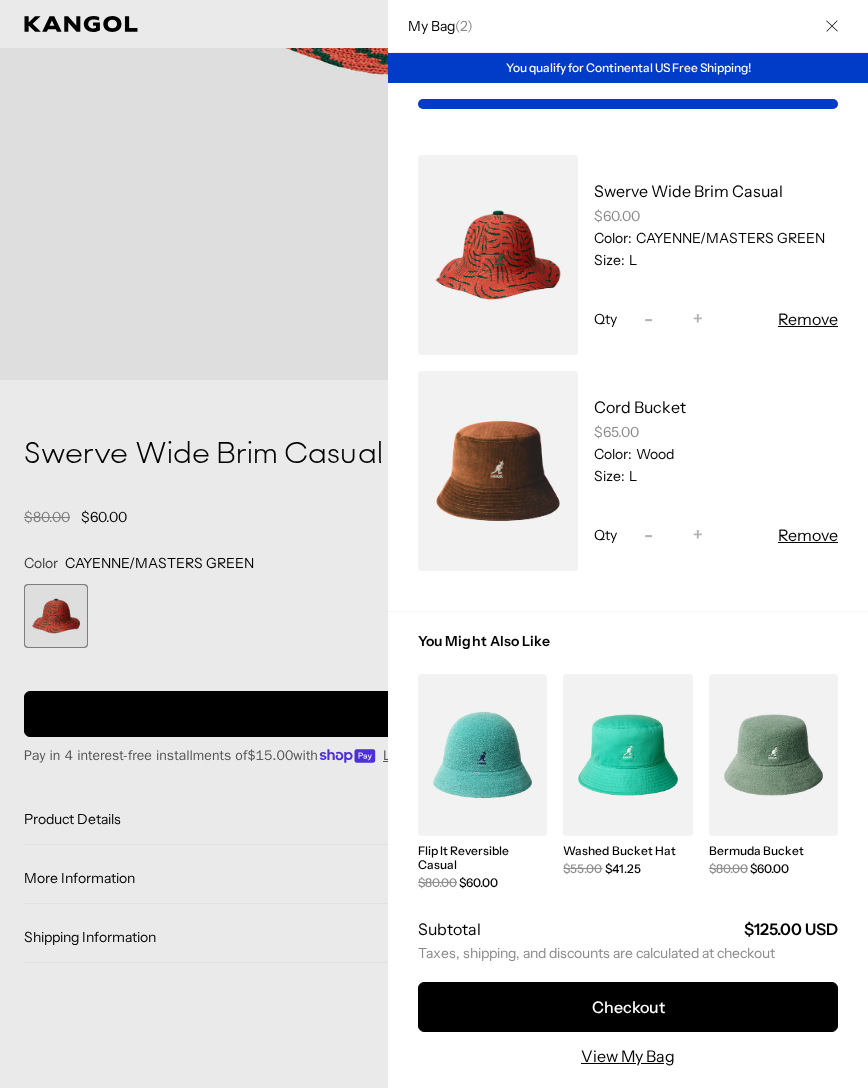 click on "Cord Bucket
$65.00
Color:
Wood
Size:
L" at bounding box center [716, 440] 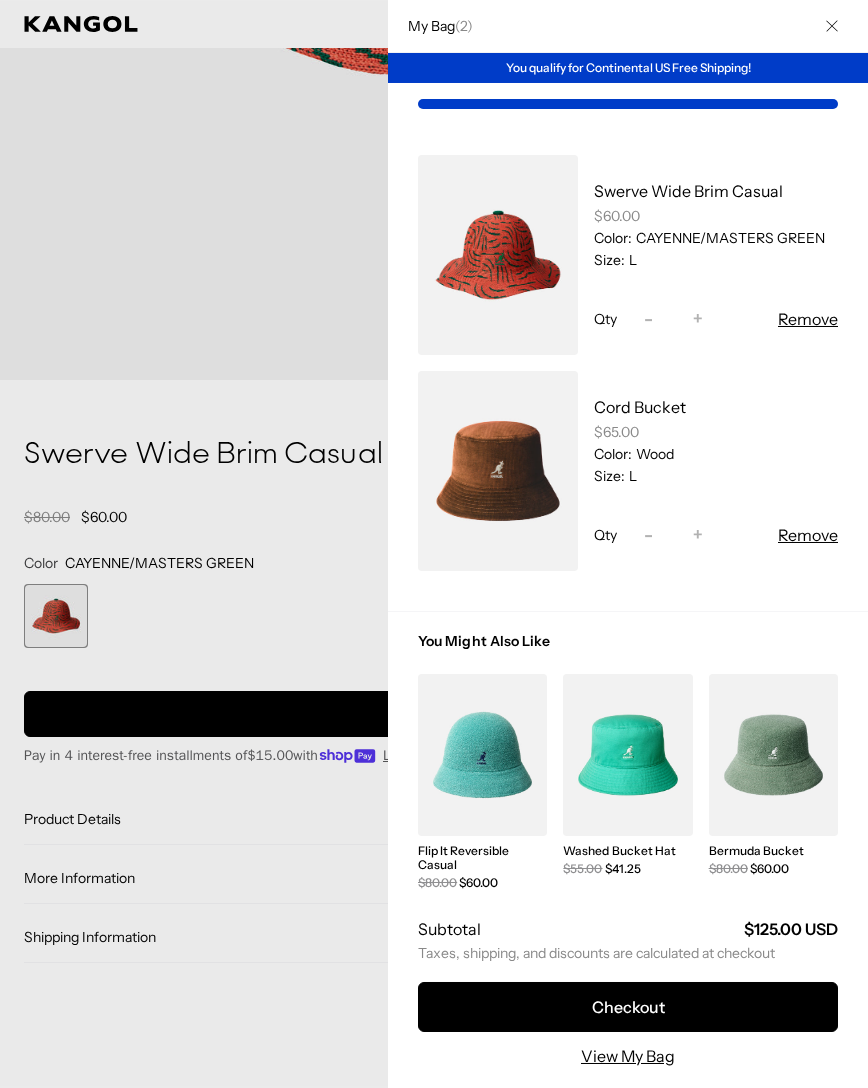 click on "Cord Bucket
$65.00
Color:
Wood
Size:
L" at bounding box center [716, 440] 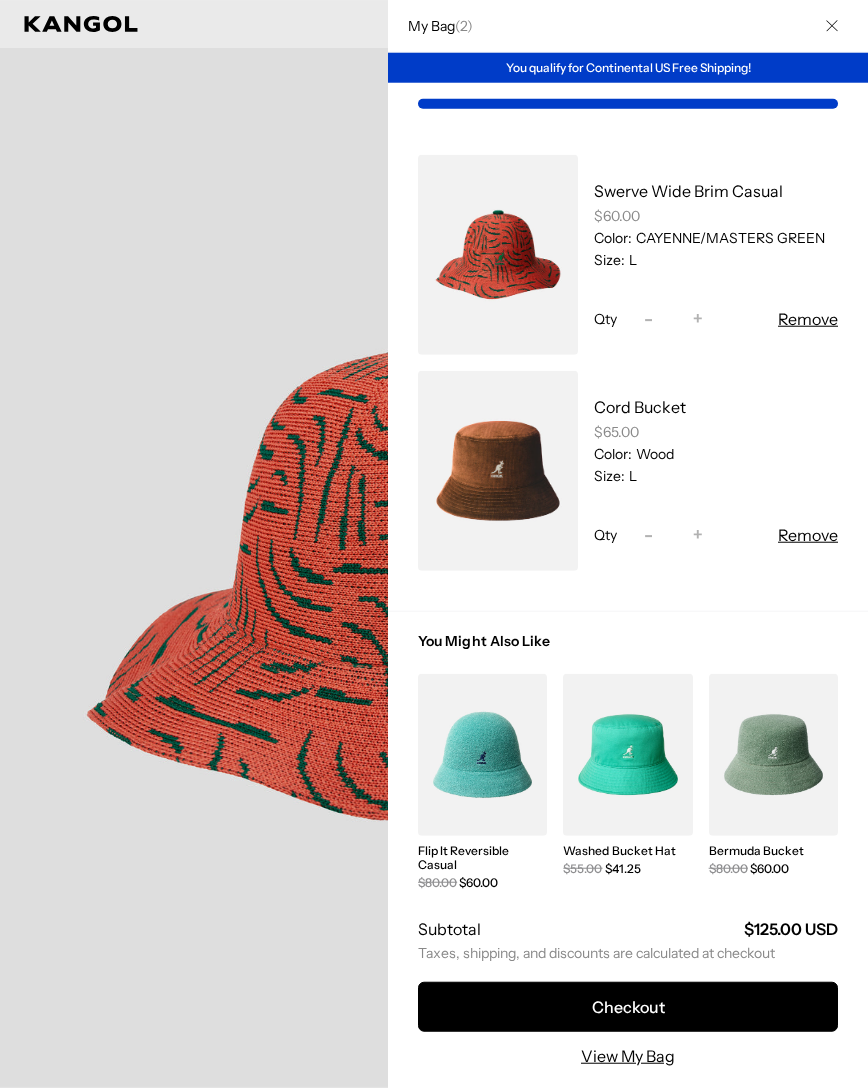 scroll, scrollTop: 0, scrollLeft: 0, axis: both 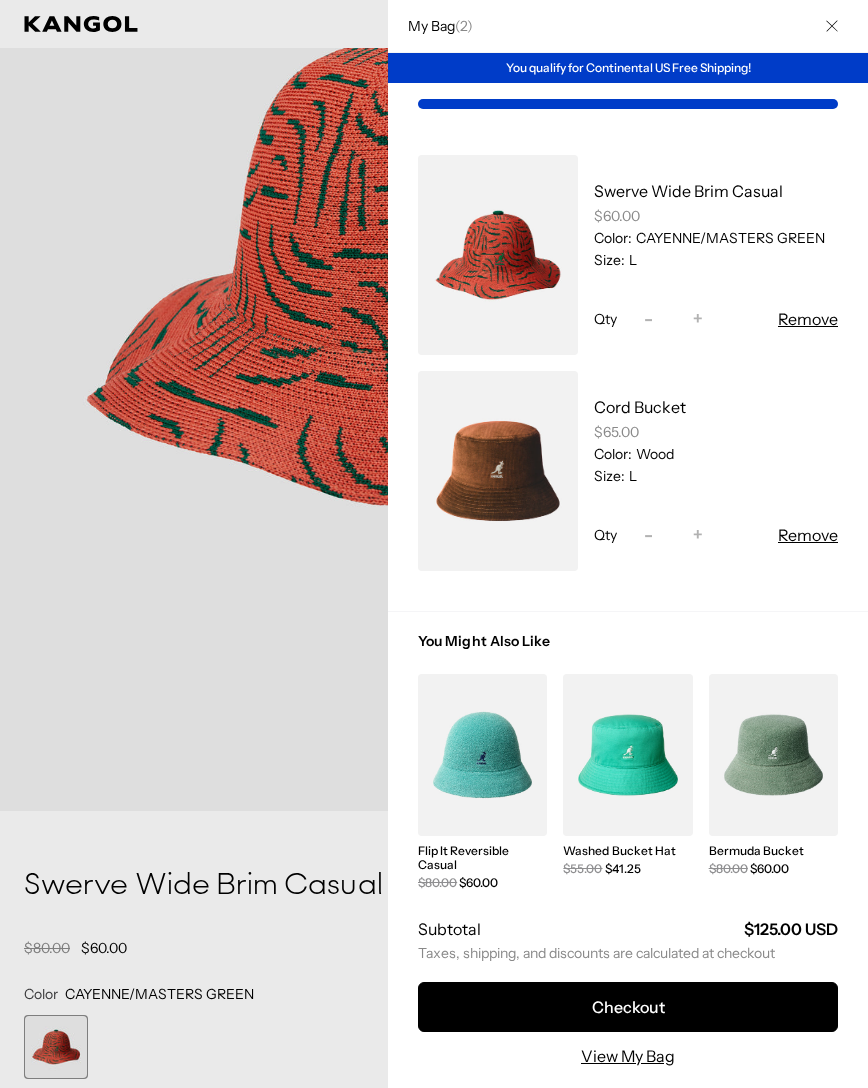 click at bounding box center [773, 755] 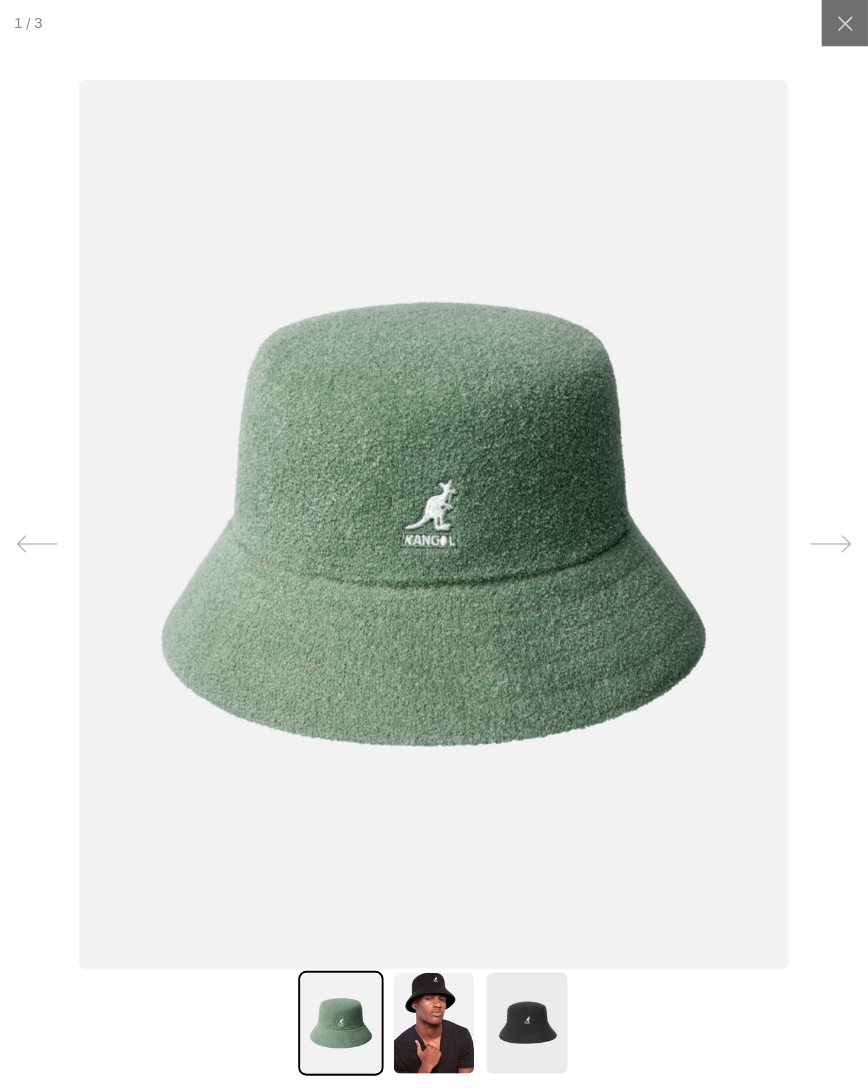 scroll, scrollTop: 0, scrollLeft: 0, axis: both 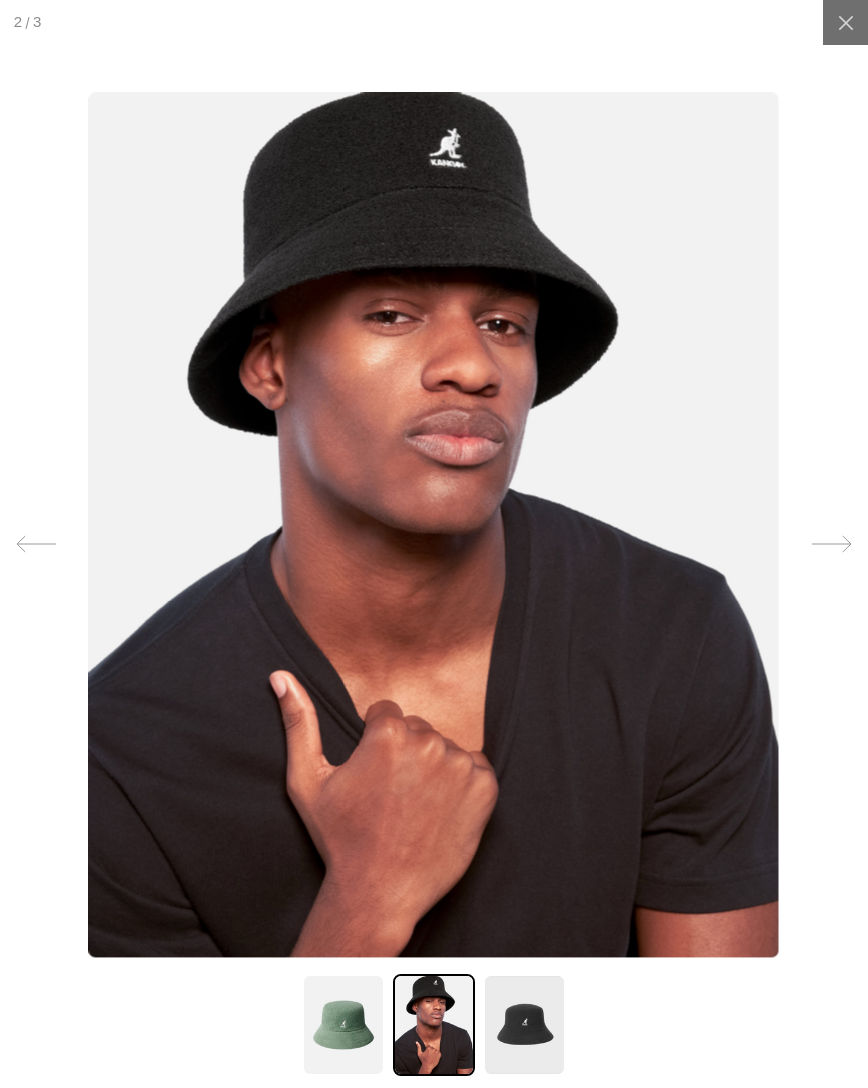 click at bounding box center (434, 544) 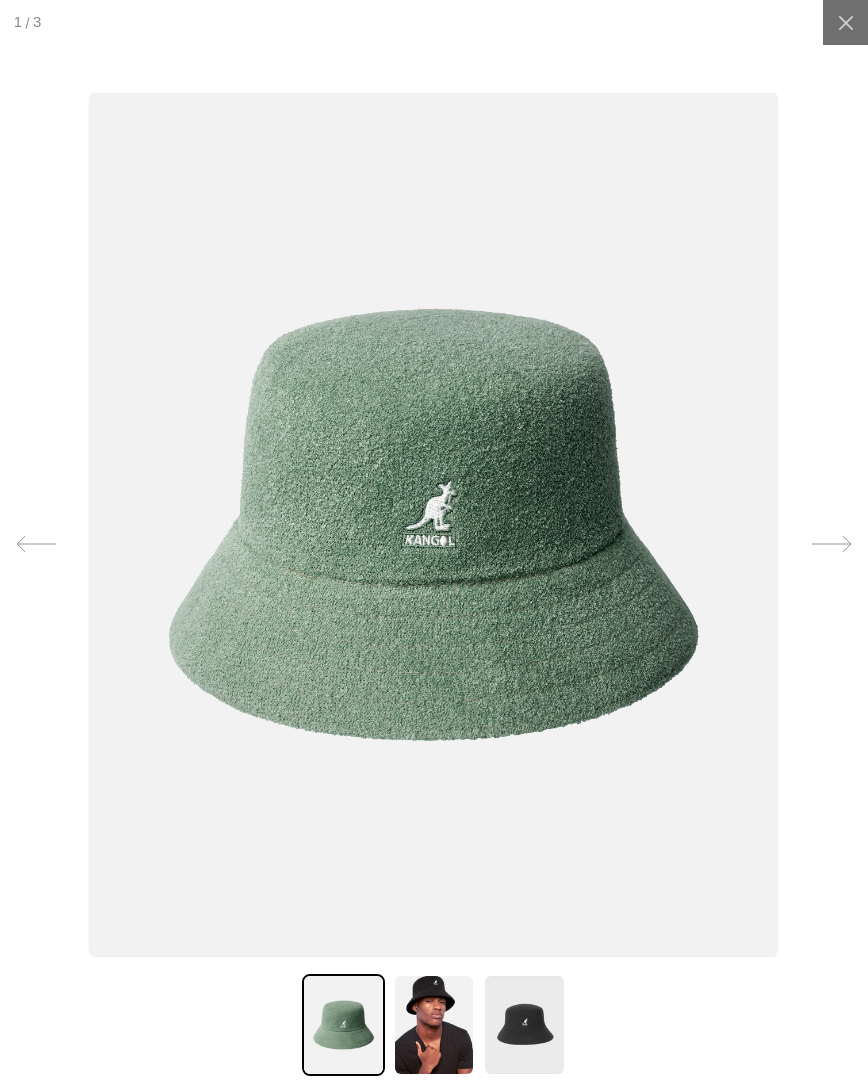 scroll, scrollTop: 0, scrollLeft: 0, axis: both 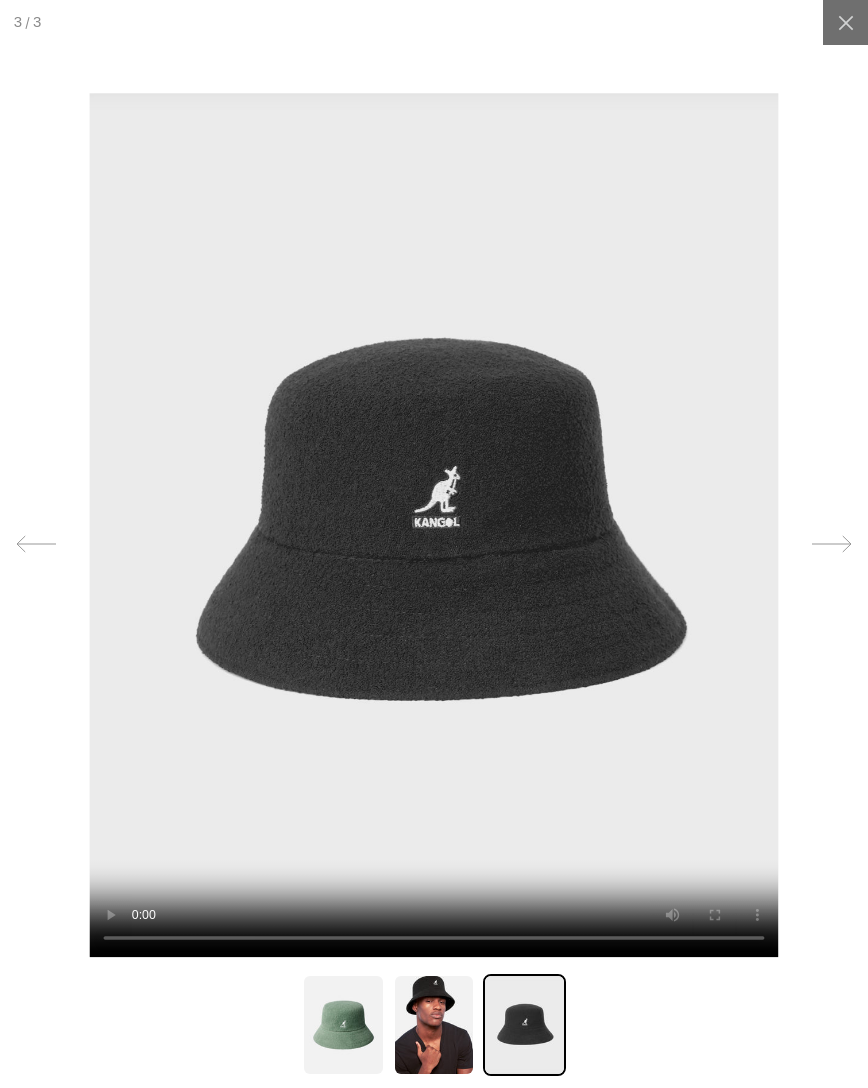 click at bounding box center (434, 525) 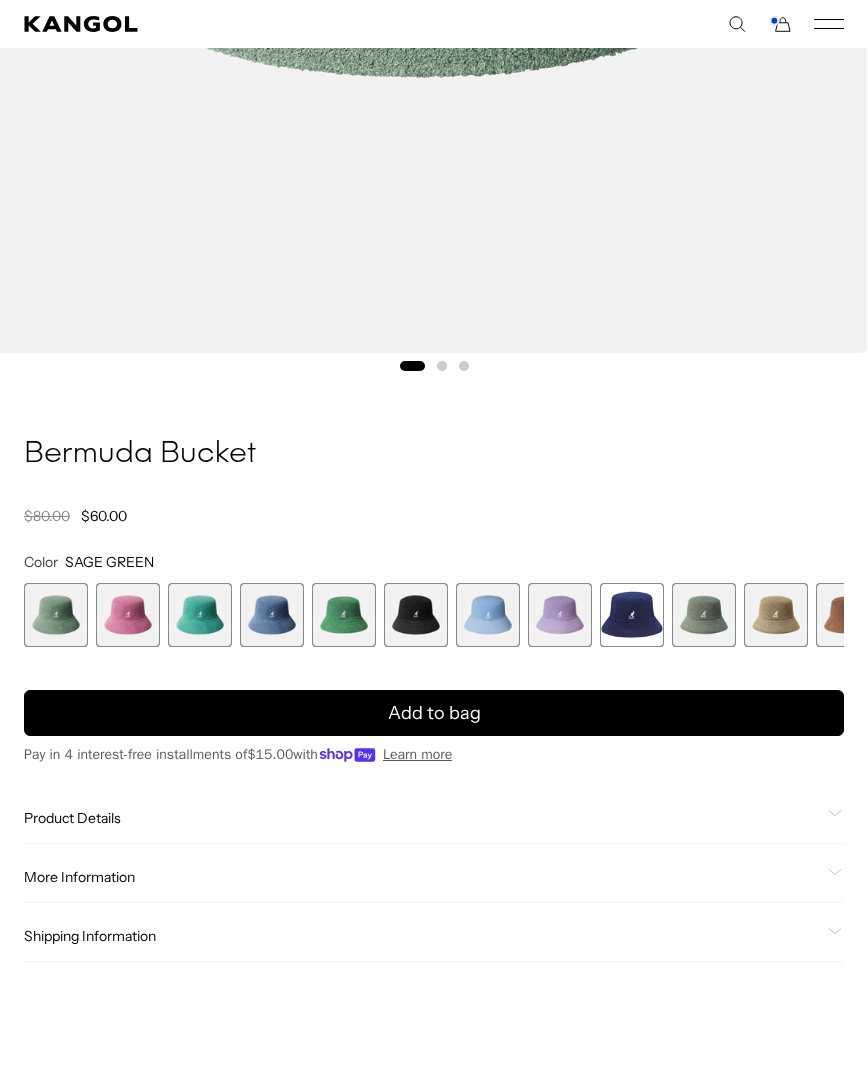 scroll, scrollTop: 929, scrollLeft: 0, axis: vertical 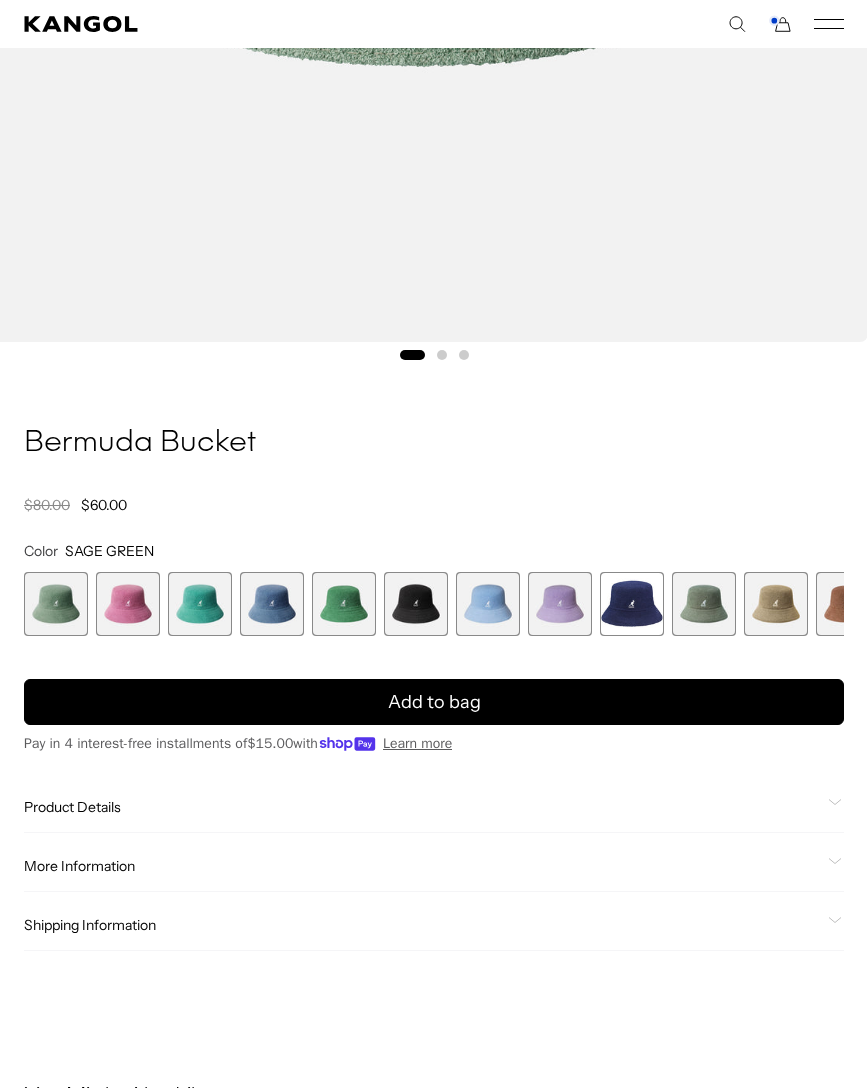 click on "Add to bag" at bounding box center [434, 702] 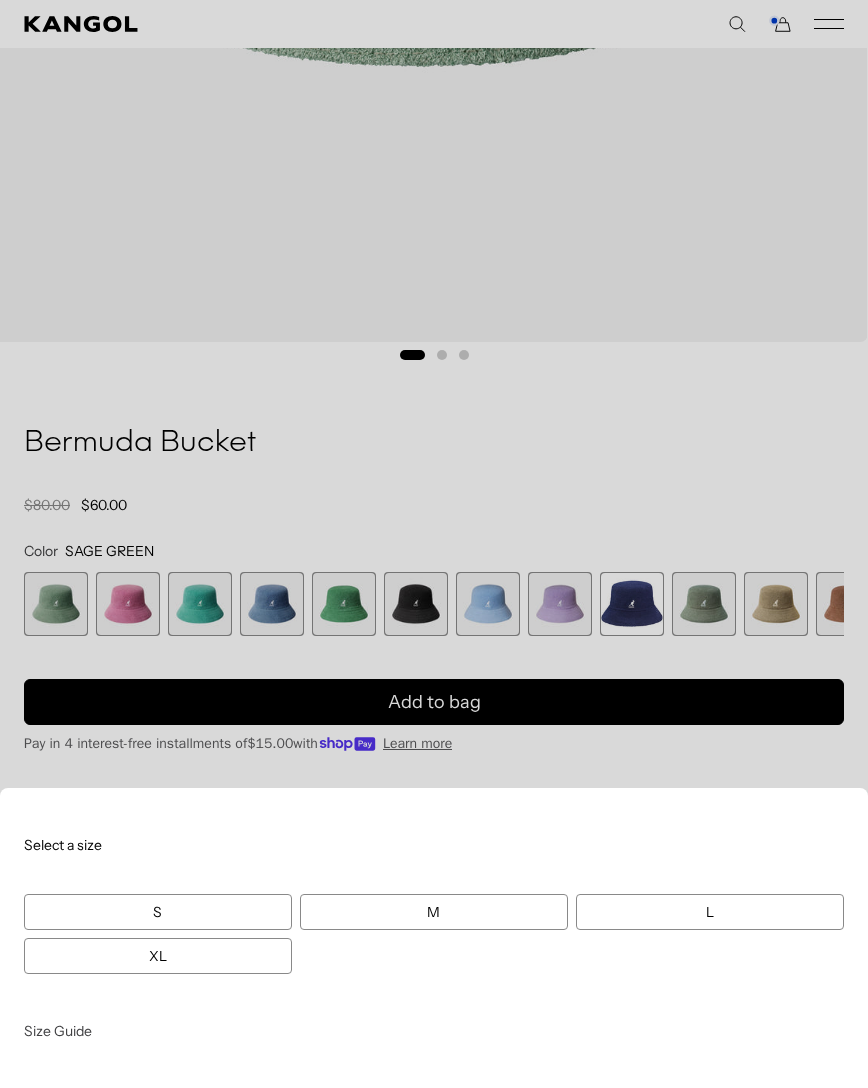 scroll, scrollTop: 0, scrollLeft: 0, axis: both 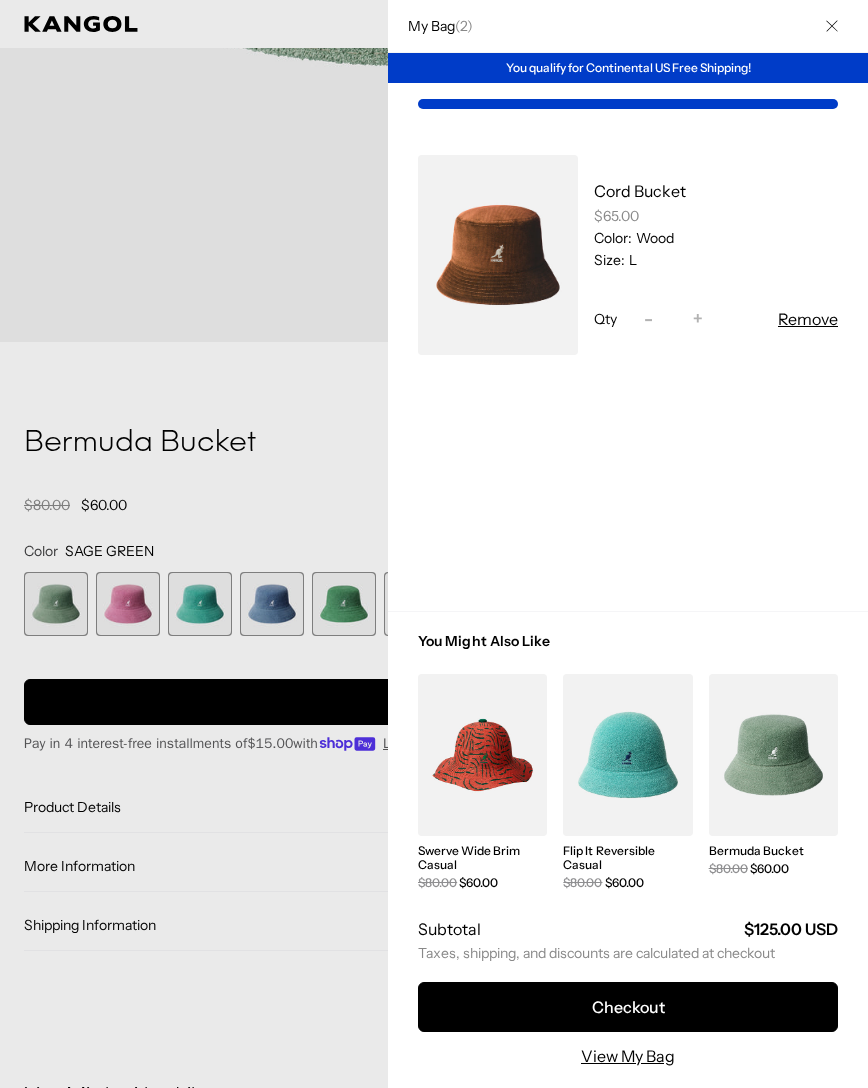 click on "Cord Bucket
$65.00
Color:
Wood
Size:
L
Qty
Decrease quantity for Cord Bucket
-
*
Increase quantity for Cord Bucket
+
Remove
Loading..." at bounding box center (628, 368) 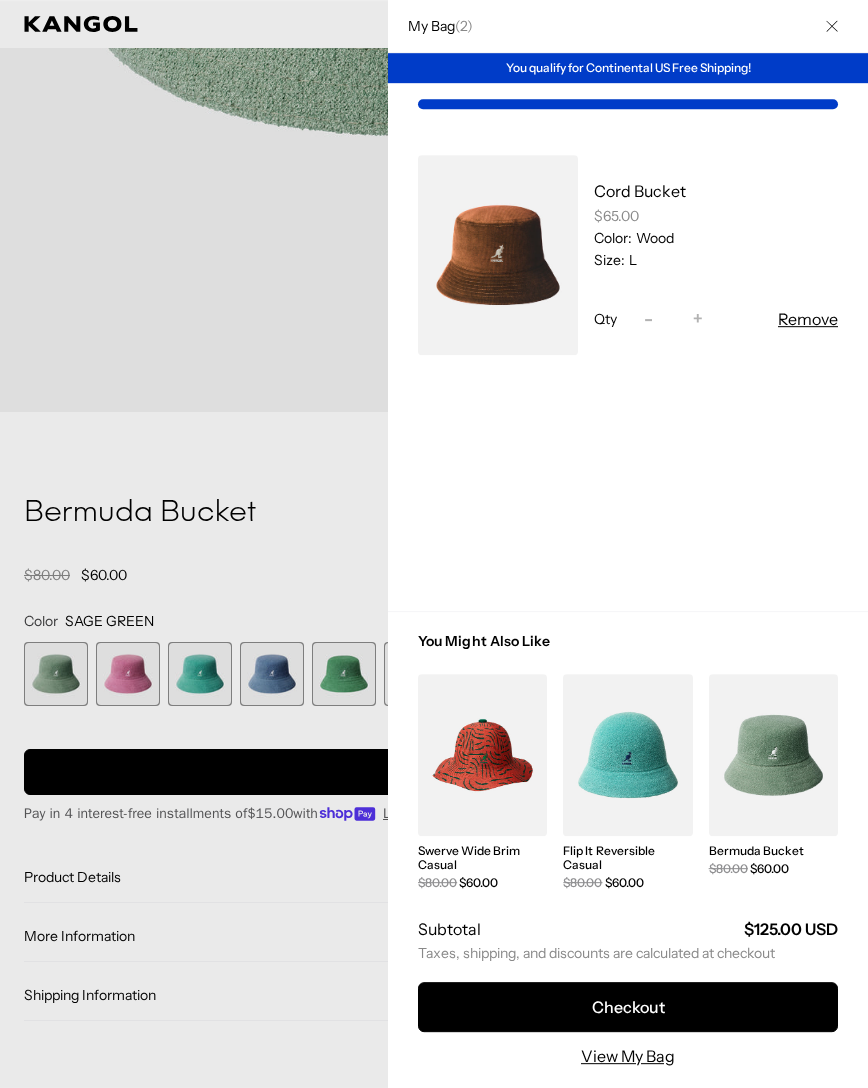 scroll, scrollTop: 829, scrollLeft: 0, axis: vertical 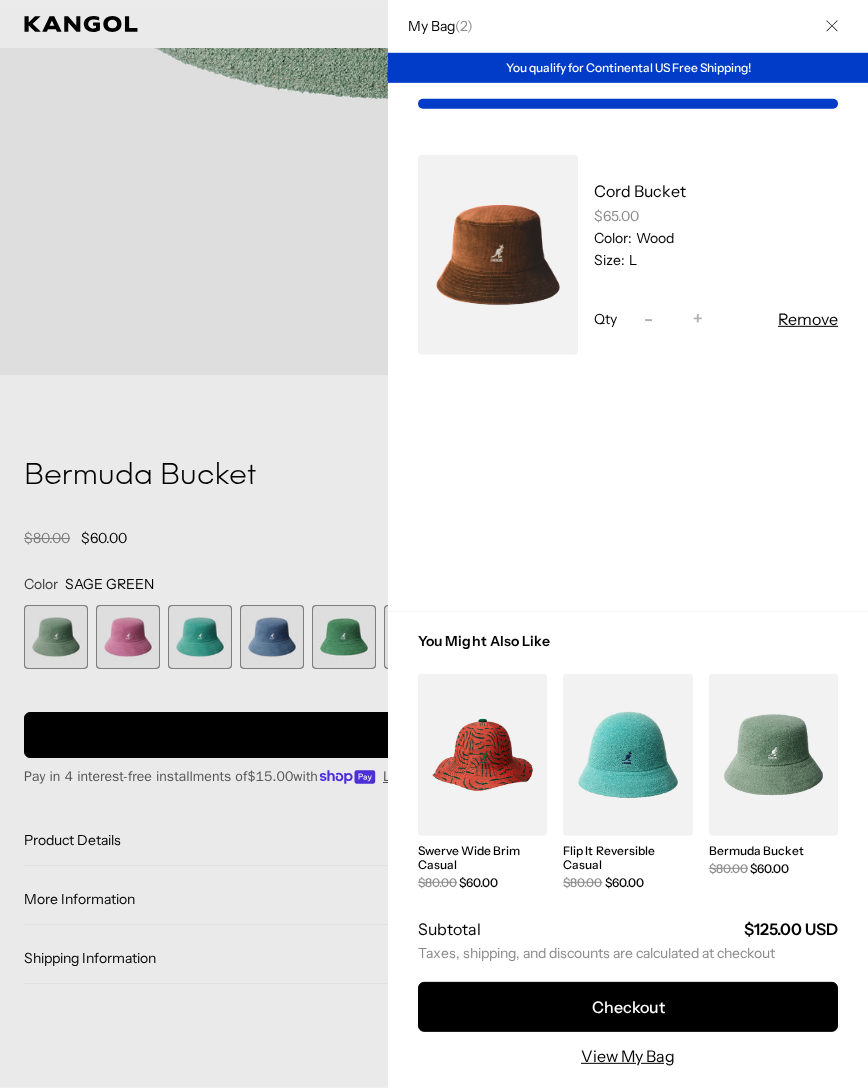 click at bounding box center [434, 544] 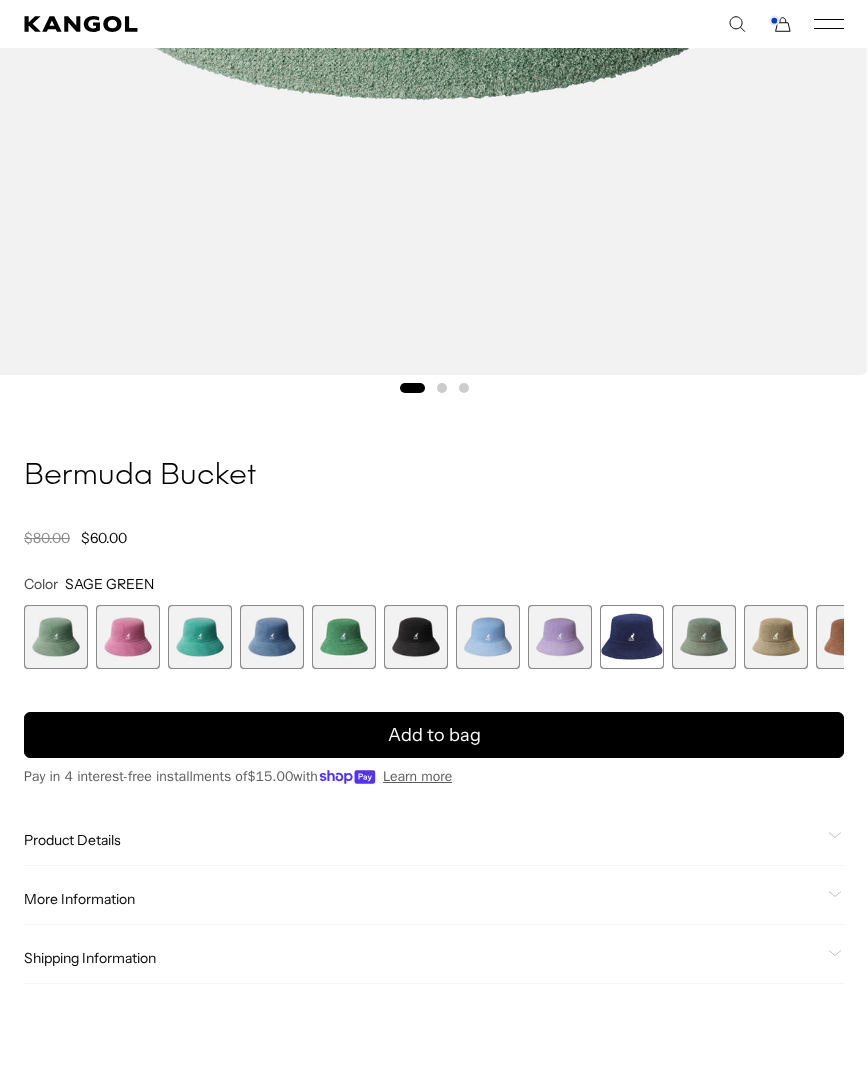 scroll, scrollTop: 0, scrollLeft: 0, axis: both 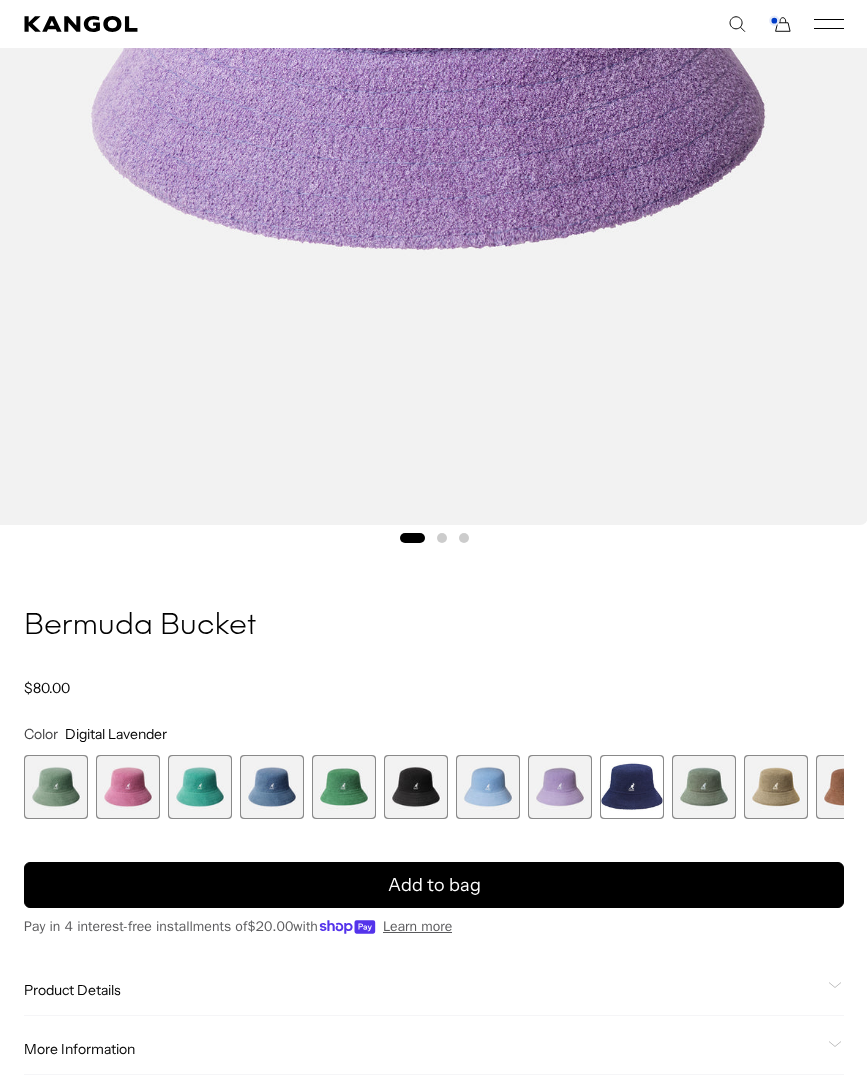 click on "Add to bag" at bounding box center [434, 885] 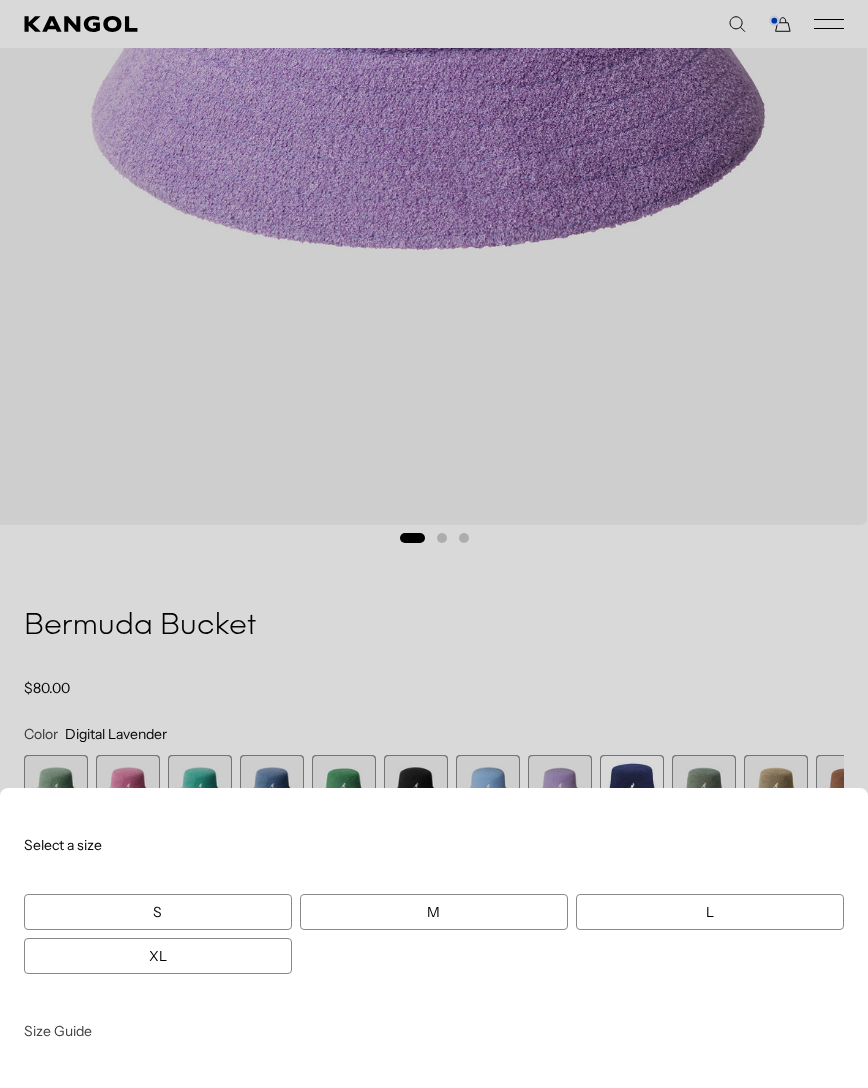 click on "XL" at bounding box center (158, 956) 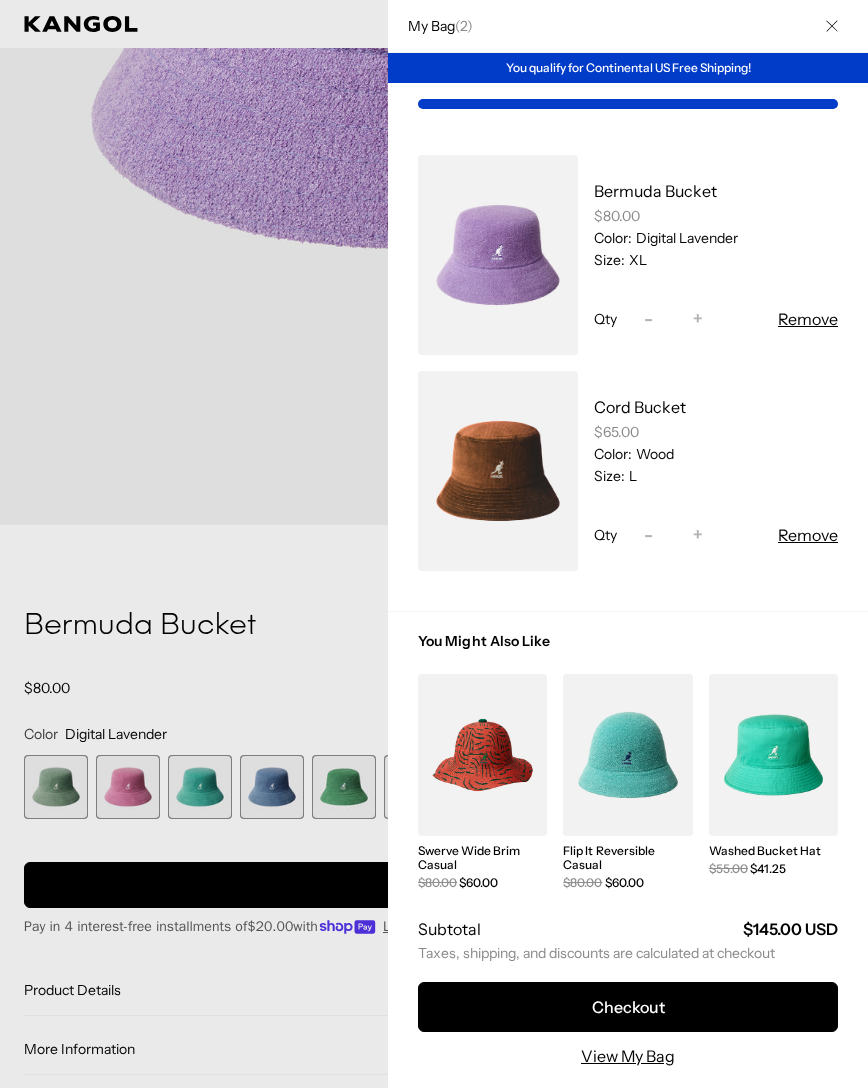 scroll, scrollTop: 0, scrollLeft: 412, axis: horizontal 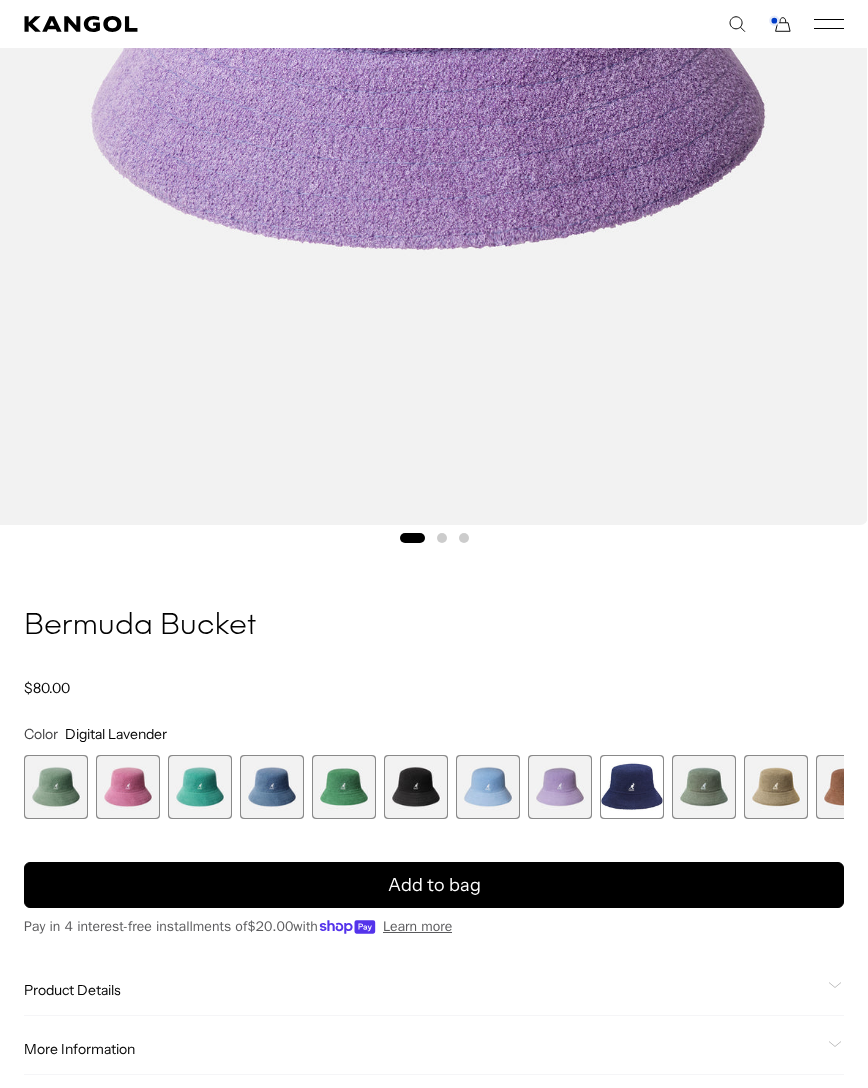 click at bounding box center (56, 787) 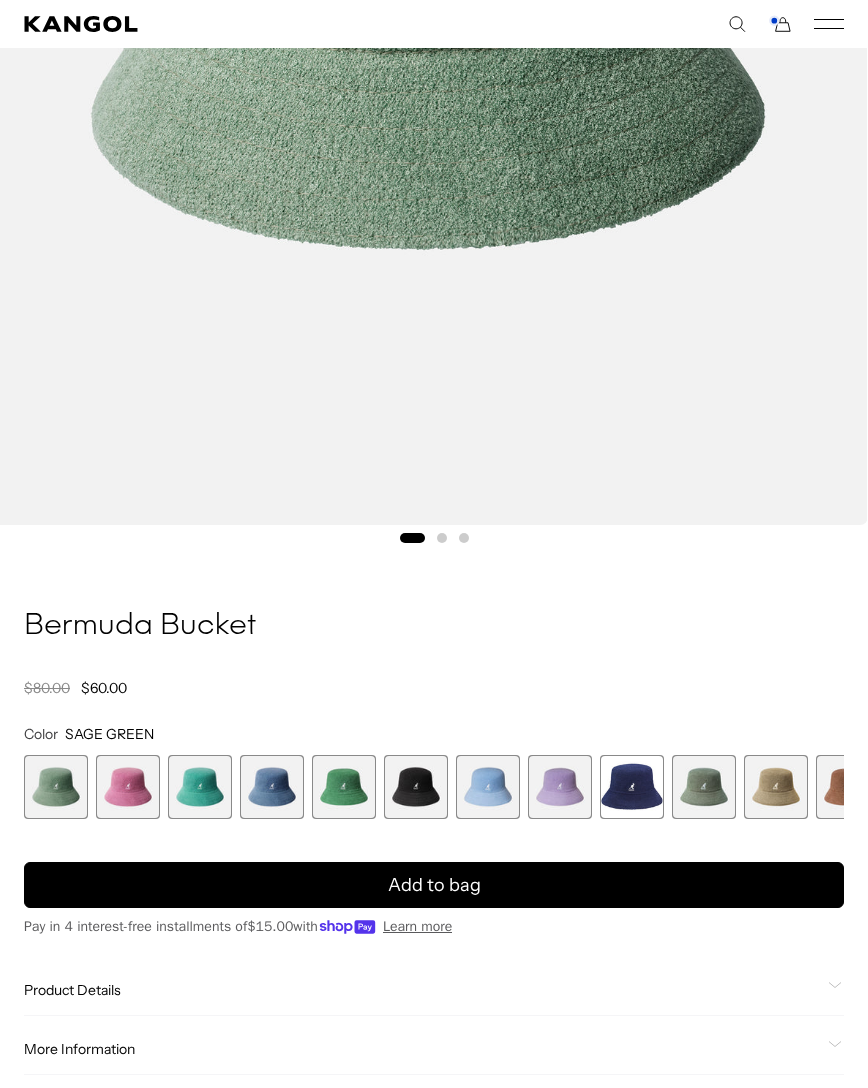 scroll, scrollTop: 0, scrollLeft: 0, axis: both 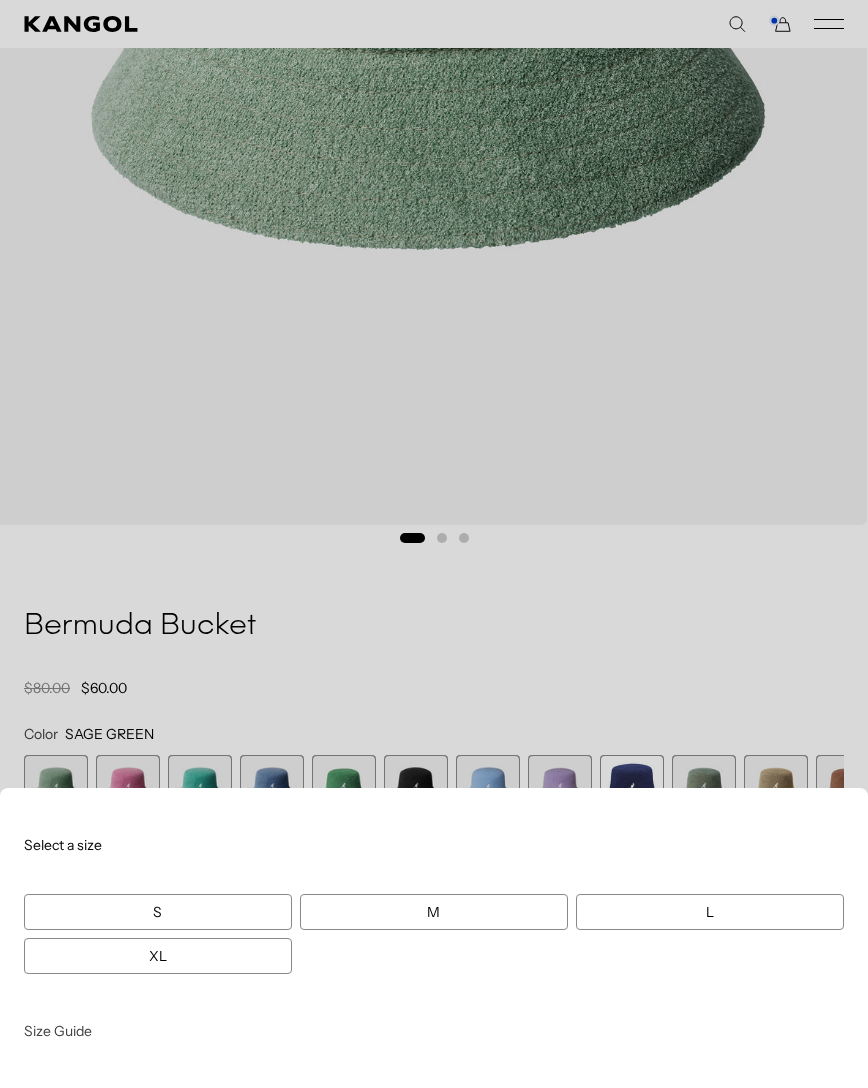 click on "XL" at bounding box center [158, 956] 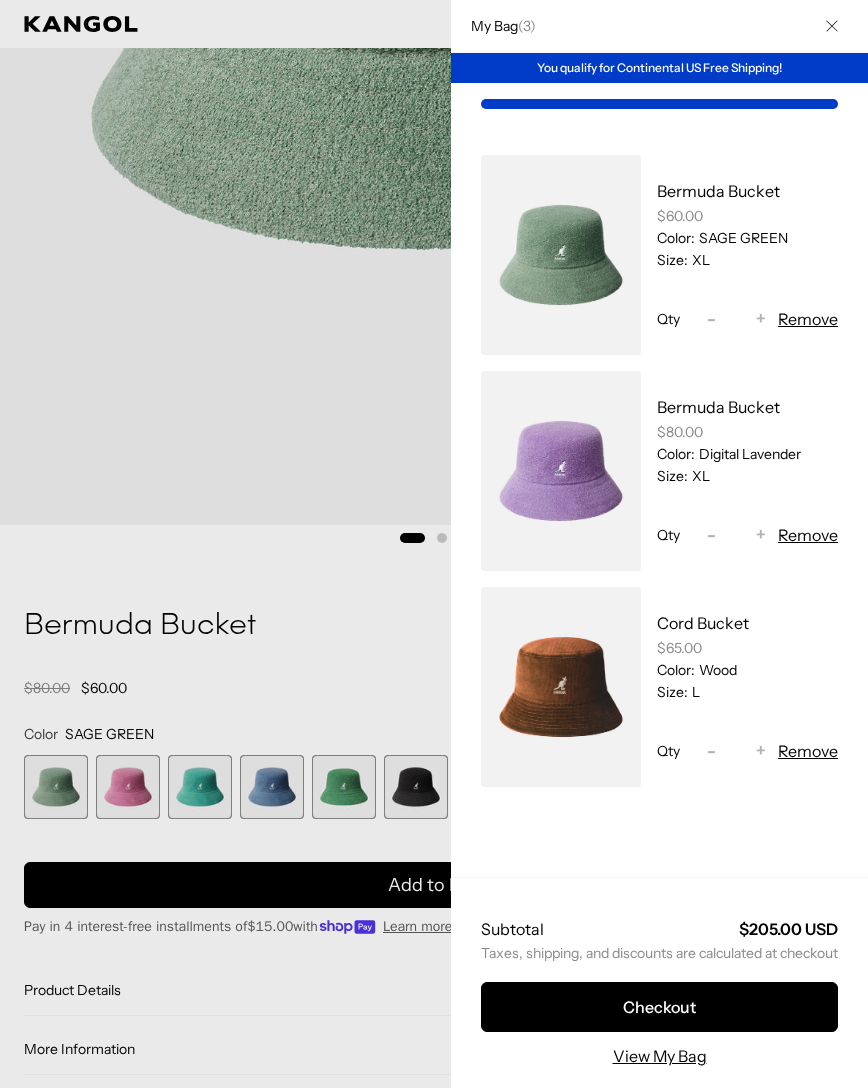 scroll, scrollTop: 0, scrollLeft: 412, axis: horizontal 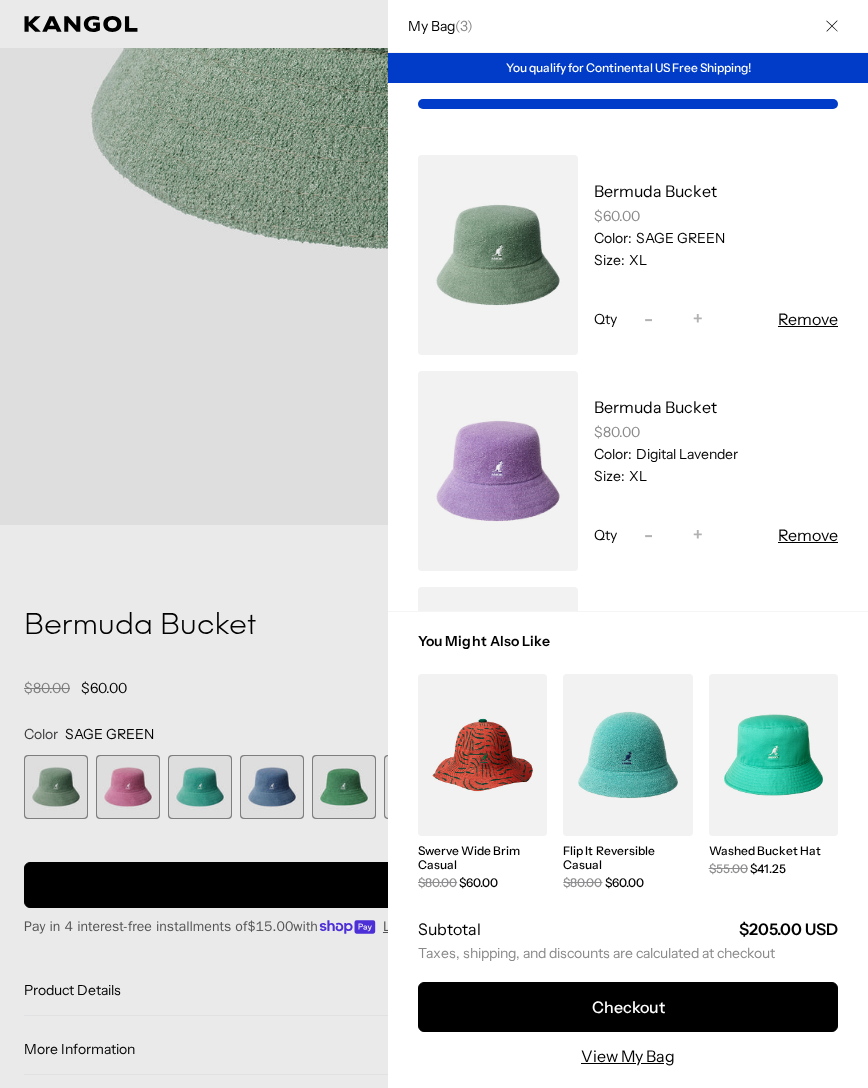 click at bounding box center [434, 544] 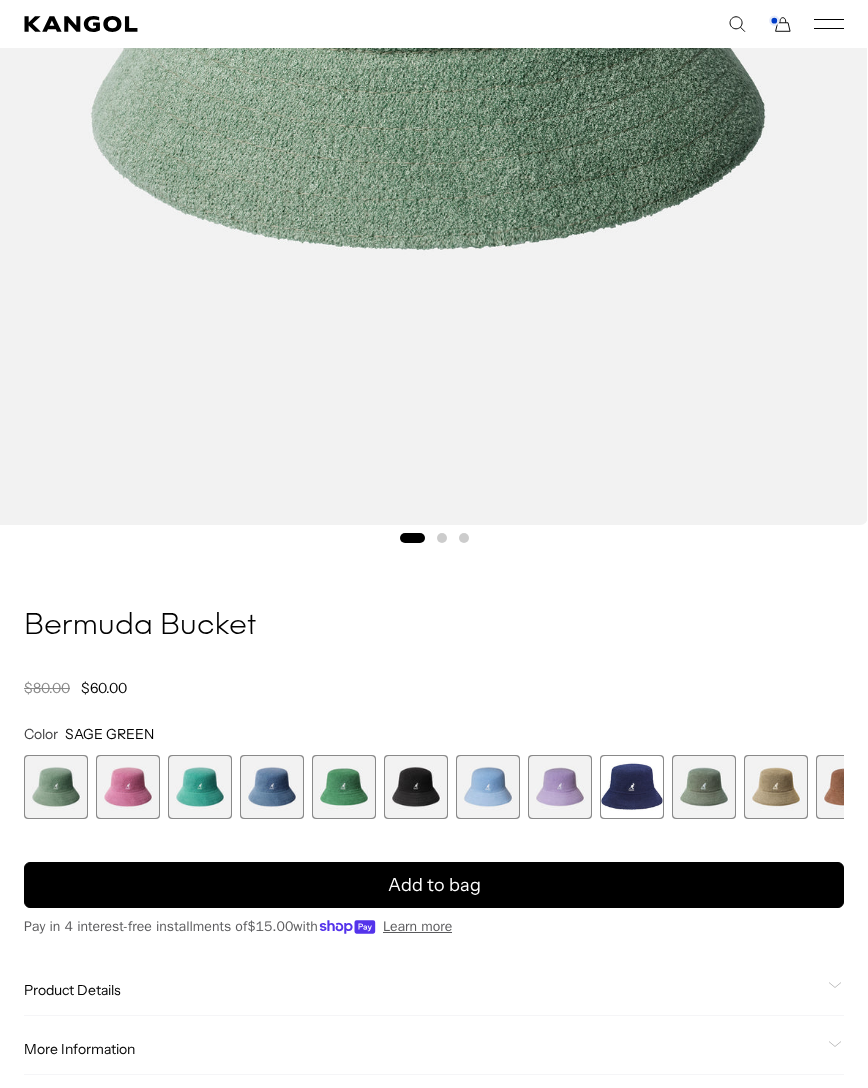 scroll, scrollTop: 0, scrollLeft: 0, axis: both 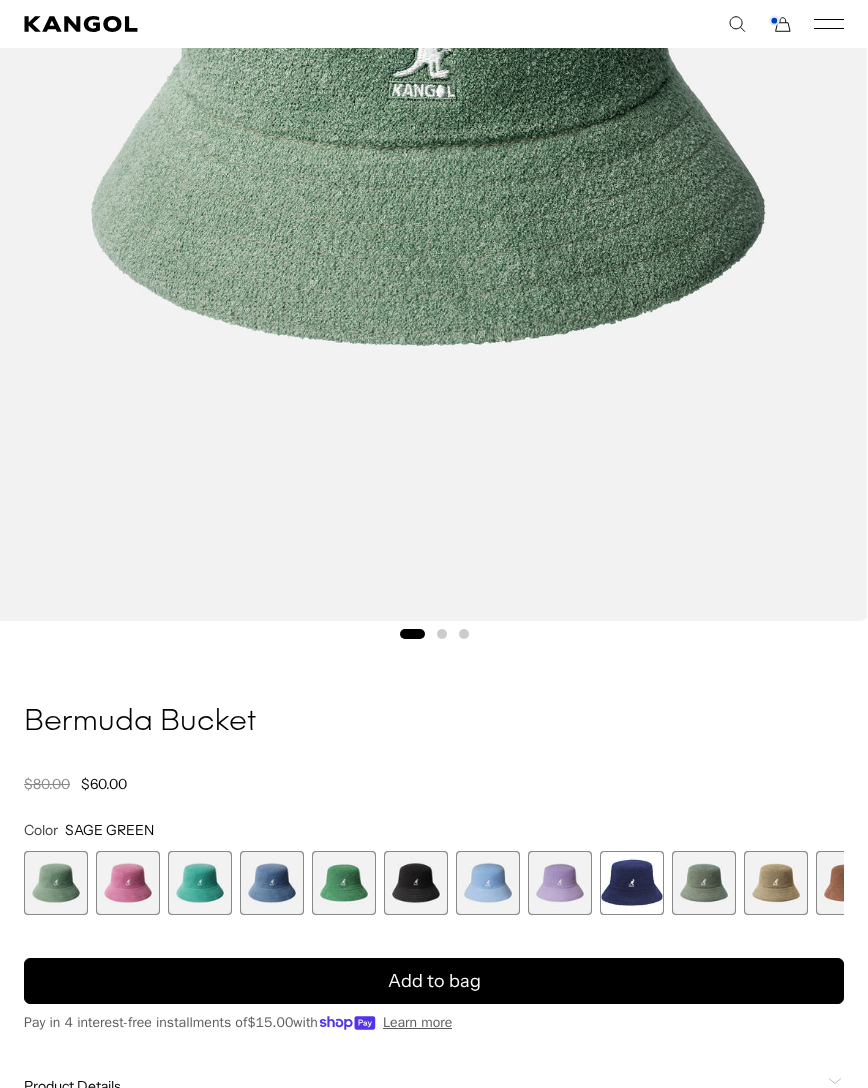 click at bounding box center (128, 883) 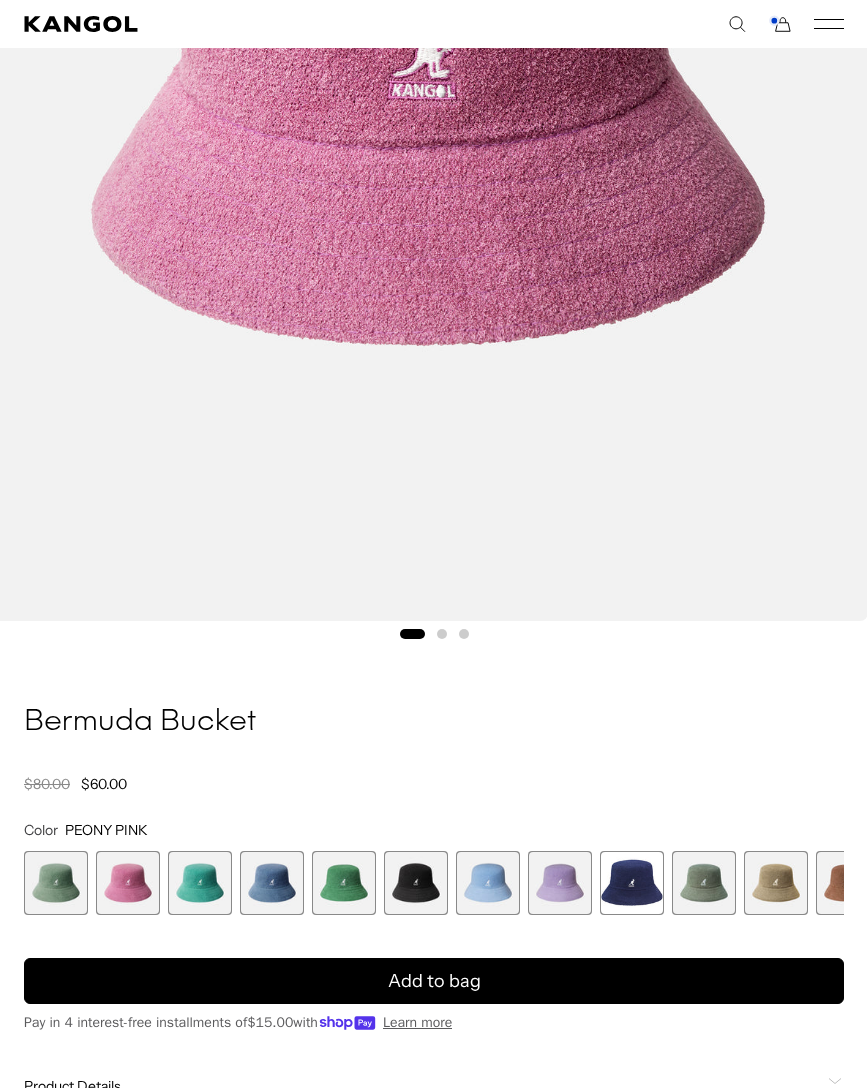 scroll, scrollTop: 0, scrollLeft: 412, axis: horizontal 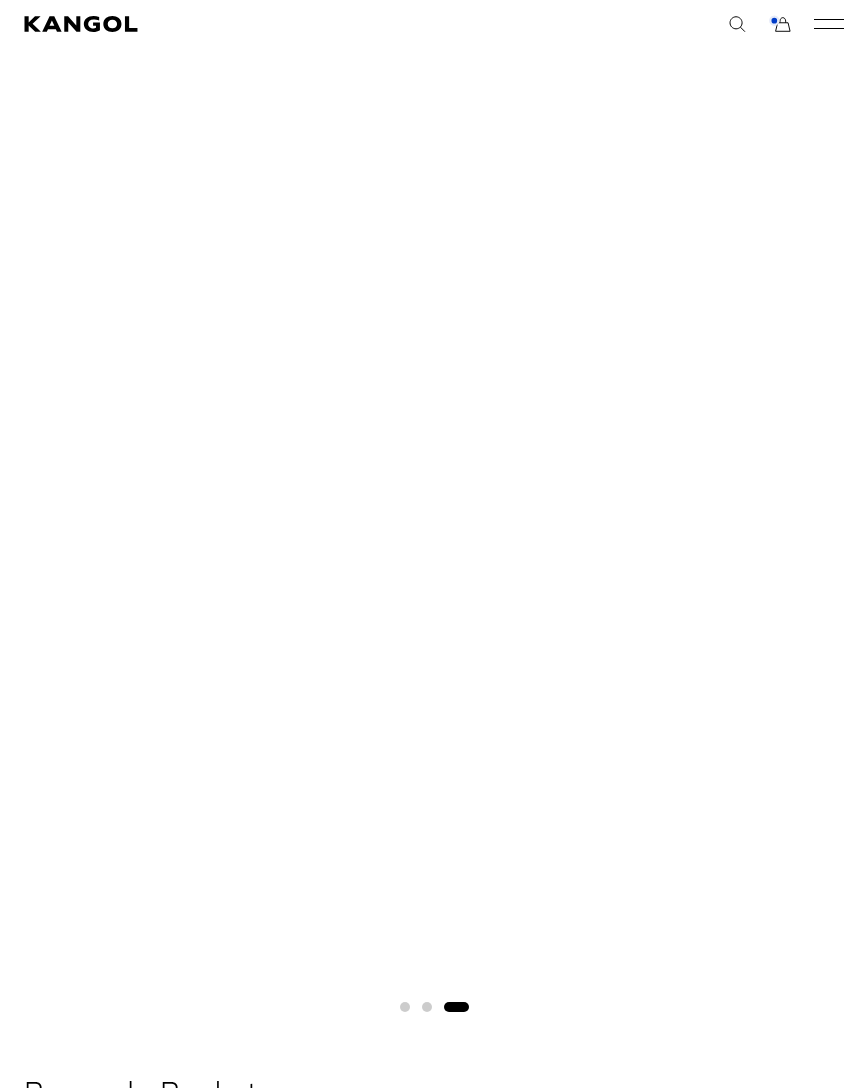 click 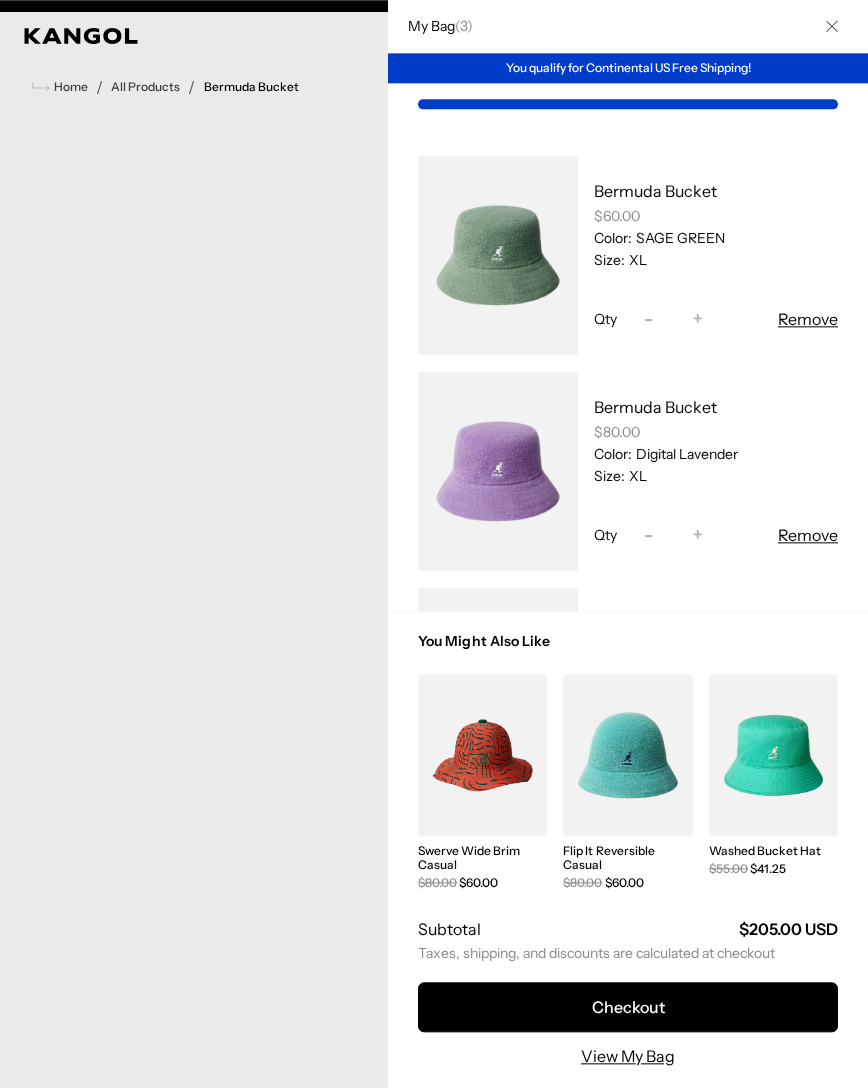 scroll, scrollTop: 0, scrollLeft: 0, axis: both 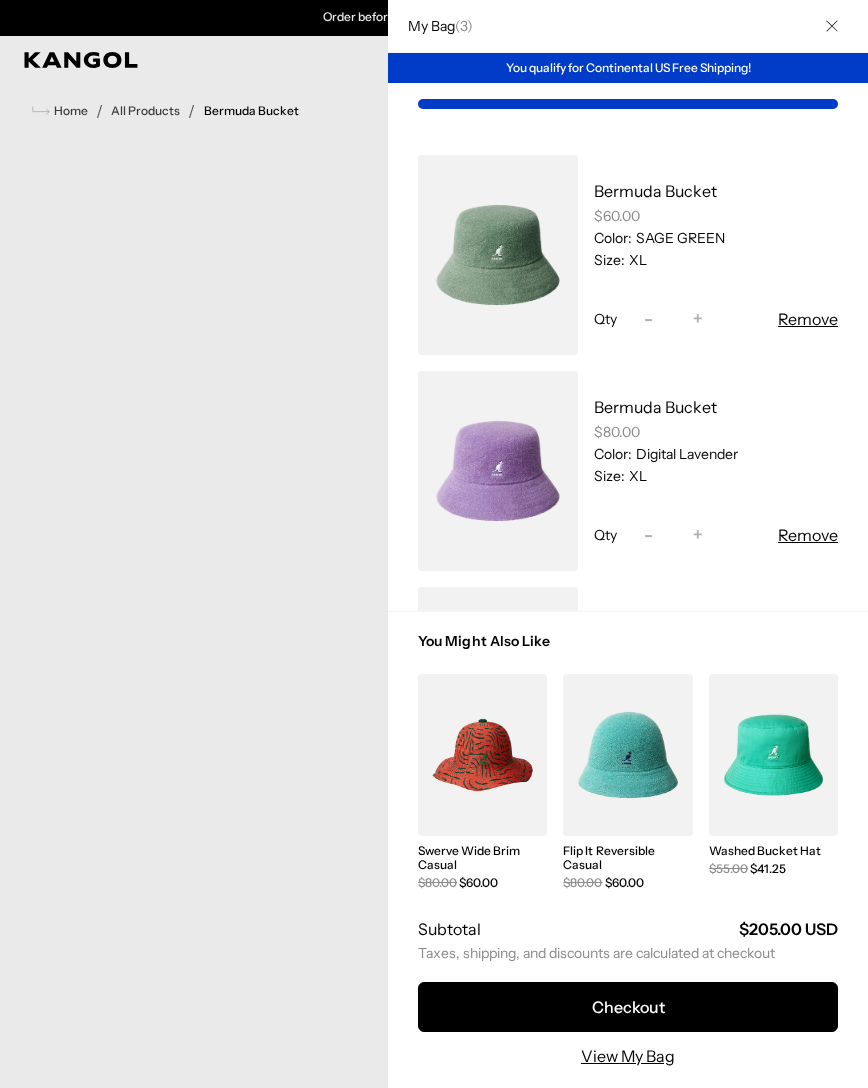 click on "Checkout" at bounding box center (628, 1007) 